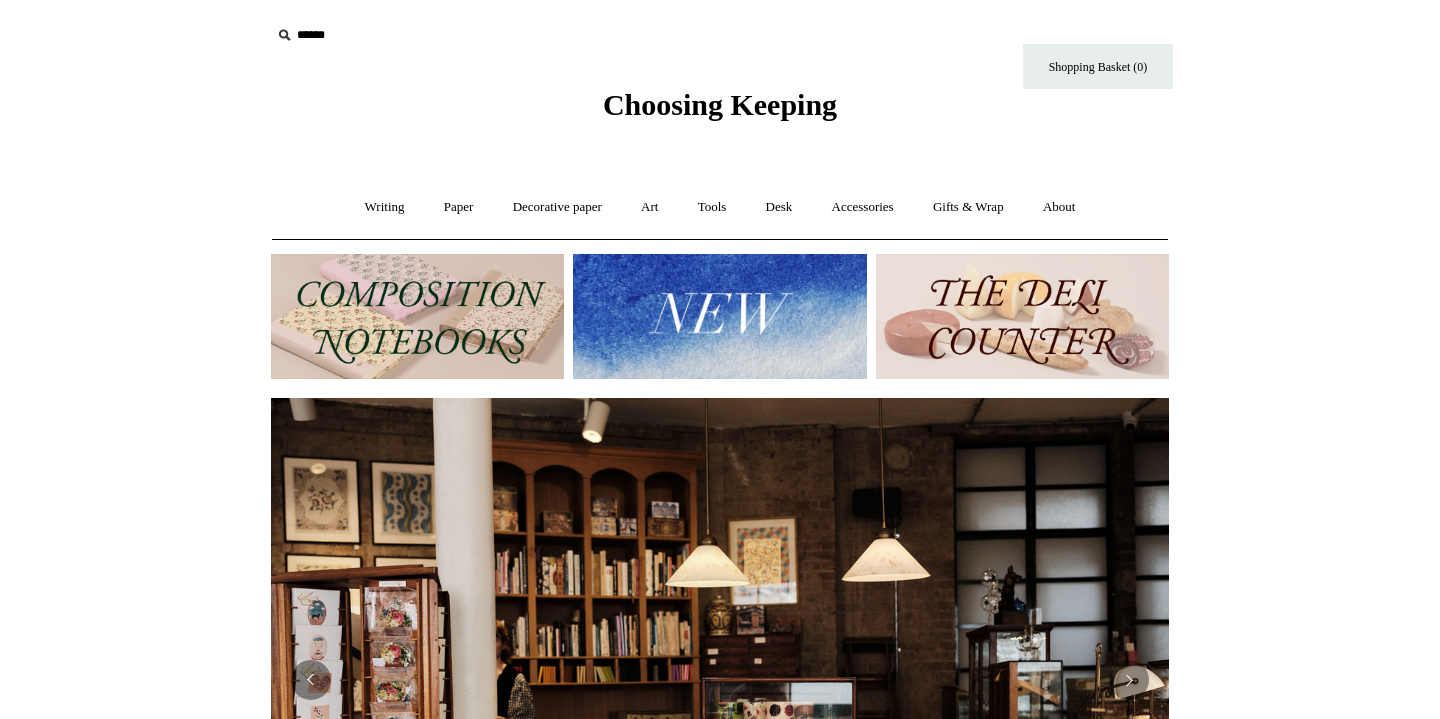 scroll, scrollTop: 0, scrollLeft: 0, axis: both 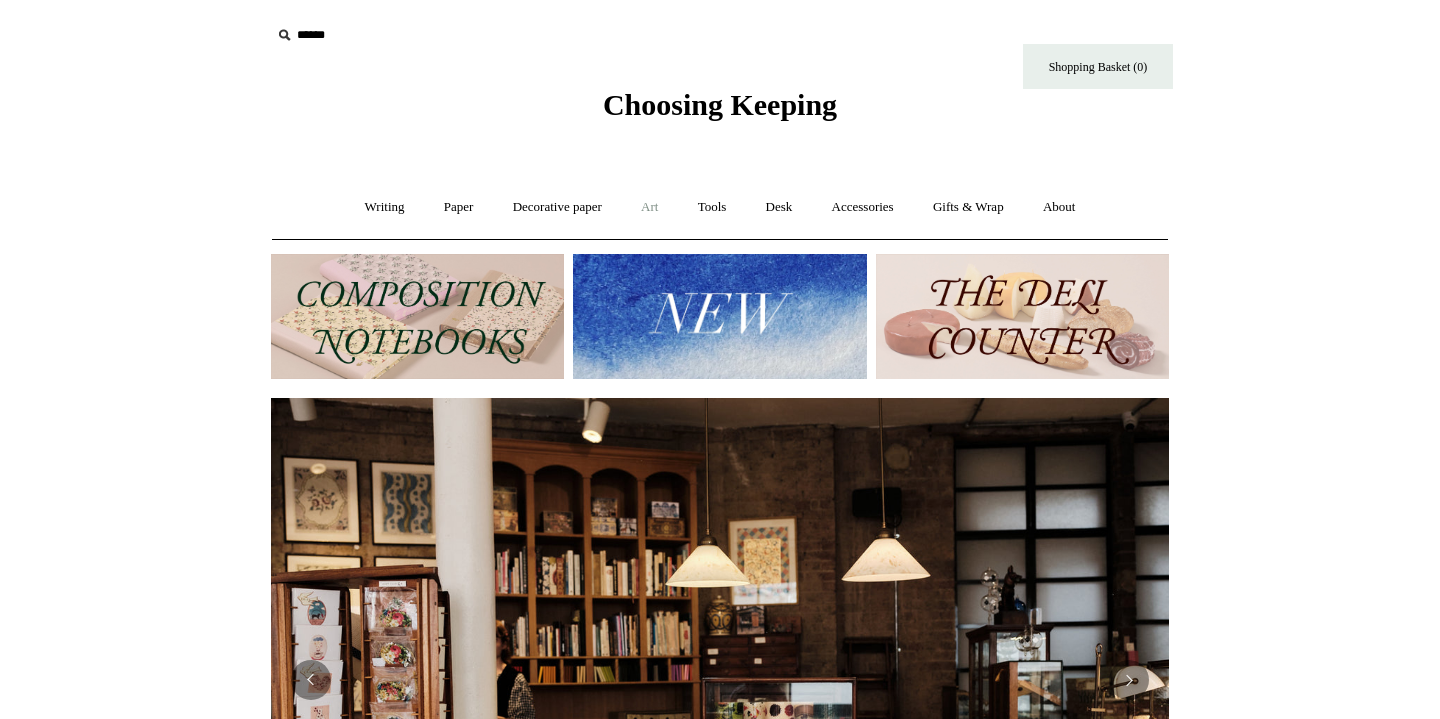 click on "Art +" at bounding box center (649, 207) 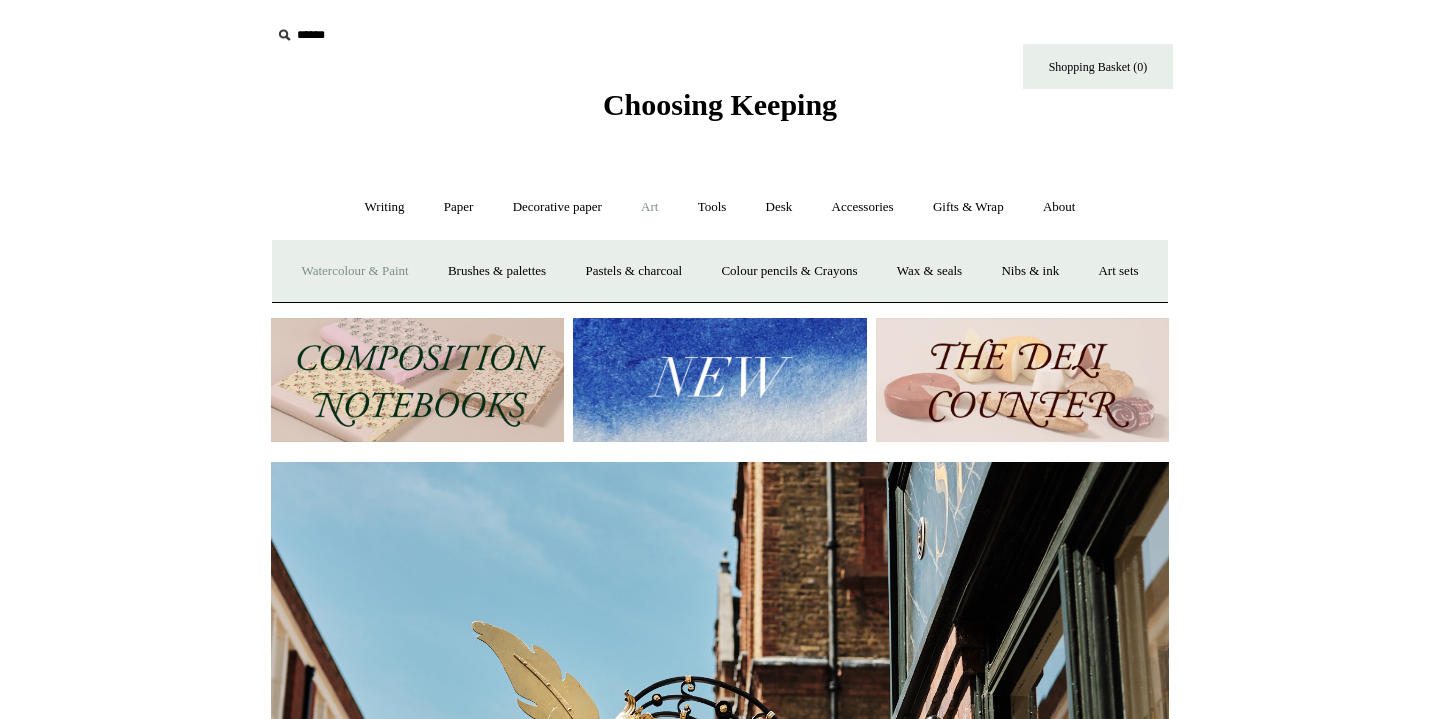 scroll, scrollTop: 0, scrollLeft: 898, axis: horizontal 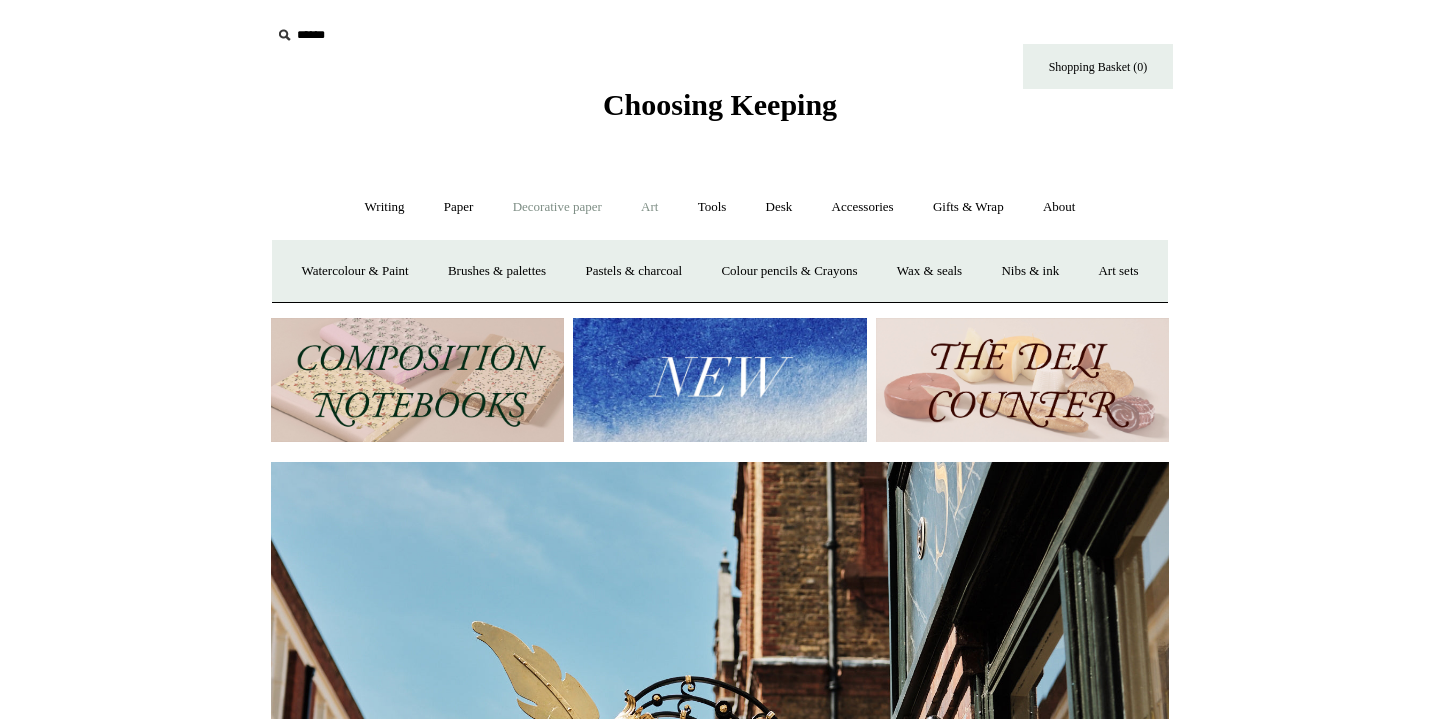 click on "Decorative paper +" at bounding box center (557, 207) 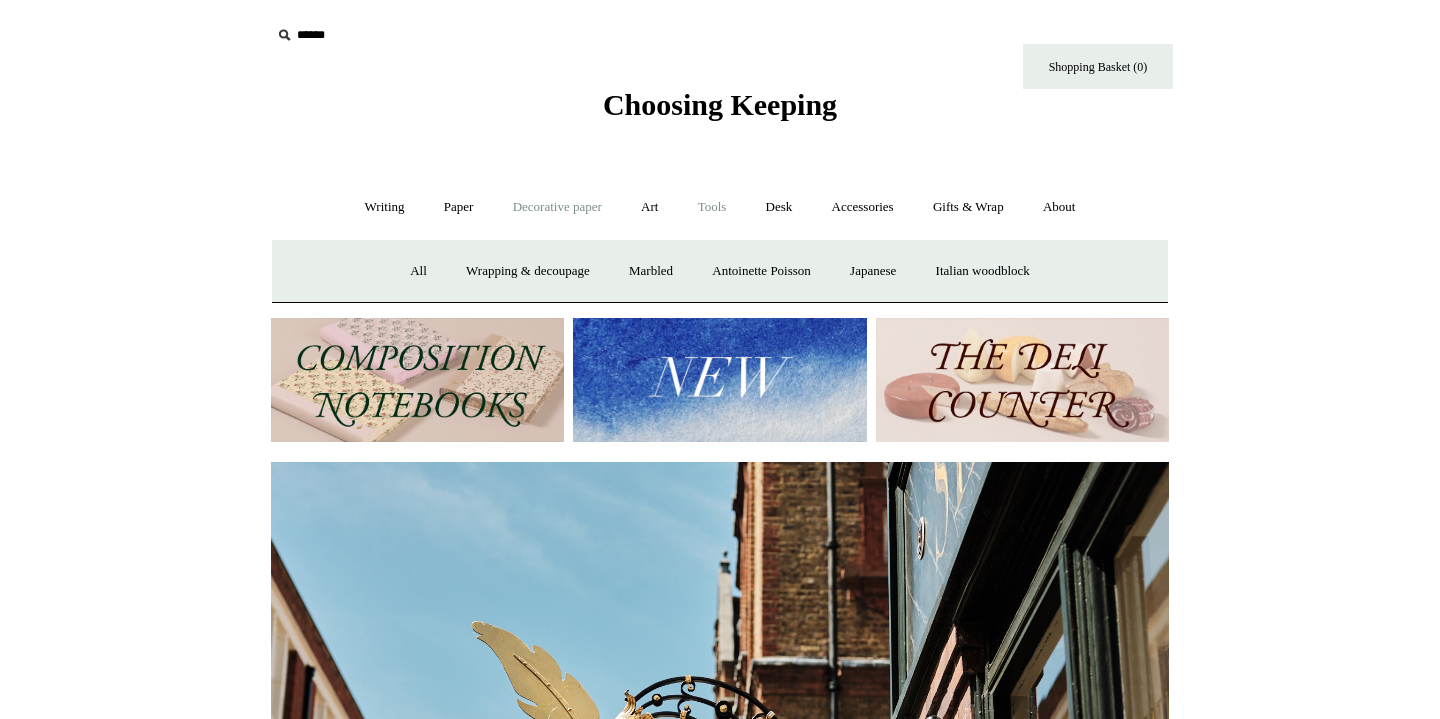 click on "Tools +" at bounding box center [712, 207] 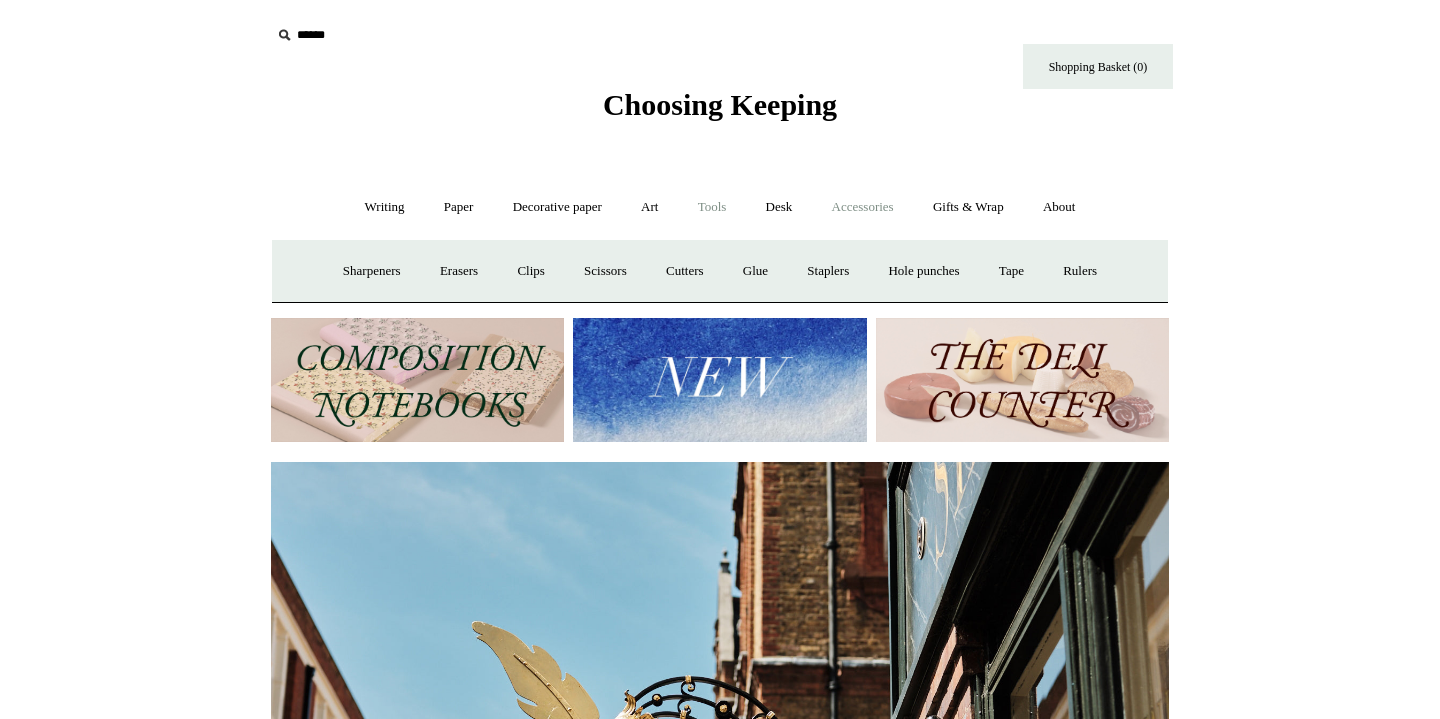 click on "Accessories +" at bounding box center (863, 207) 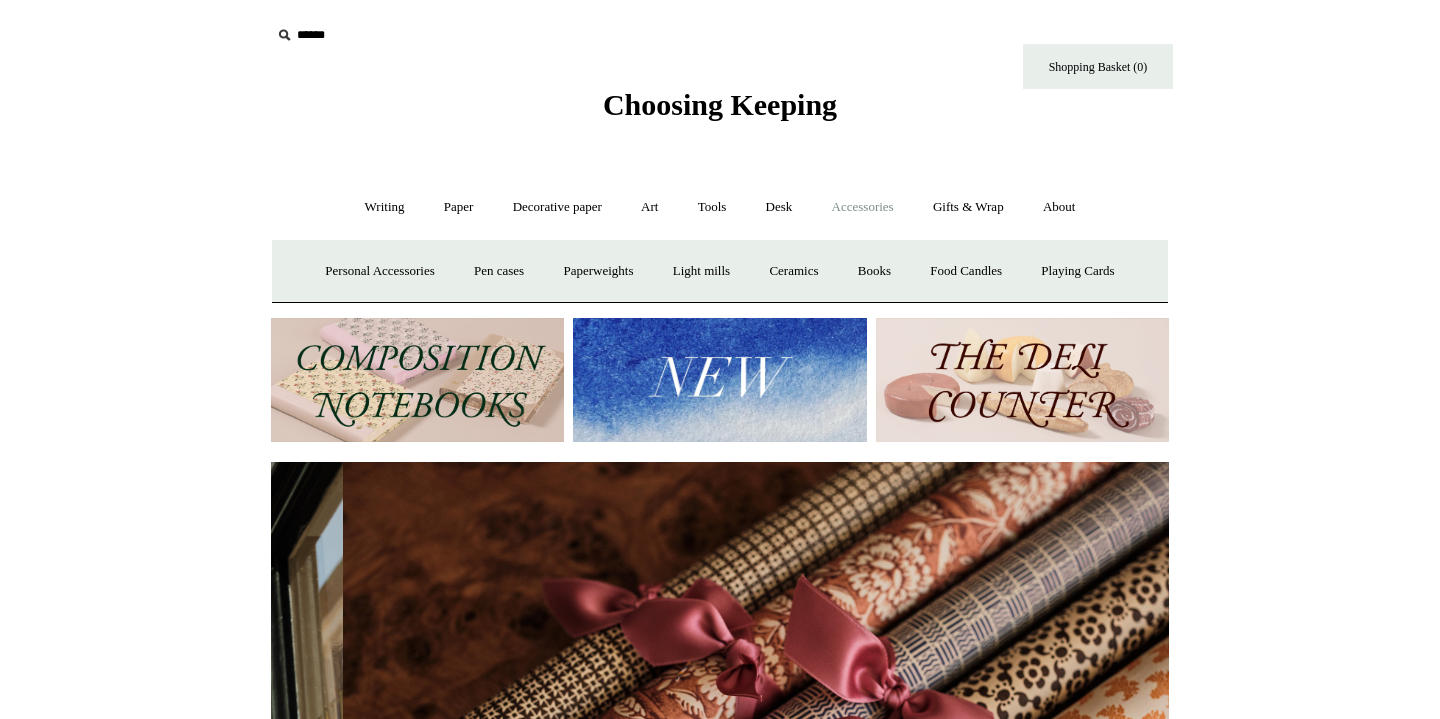 scroll, scrollTop: 0, scrollLeft: 1796, axis: horizontal 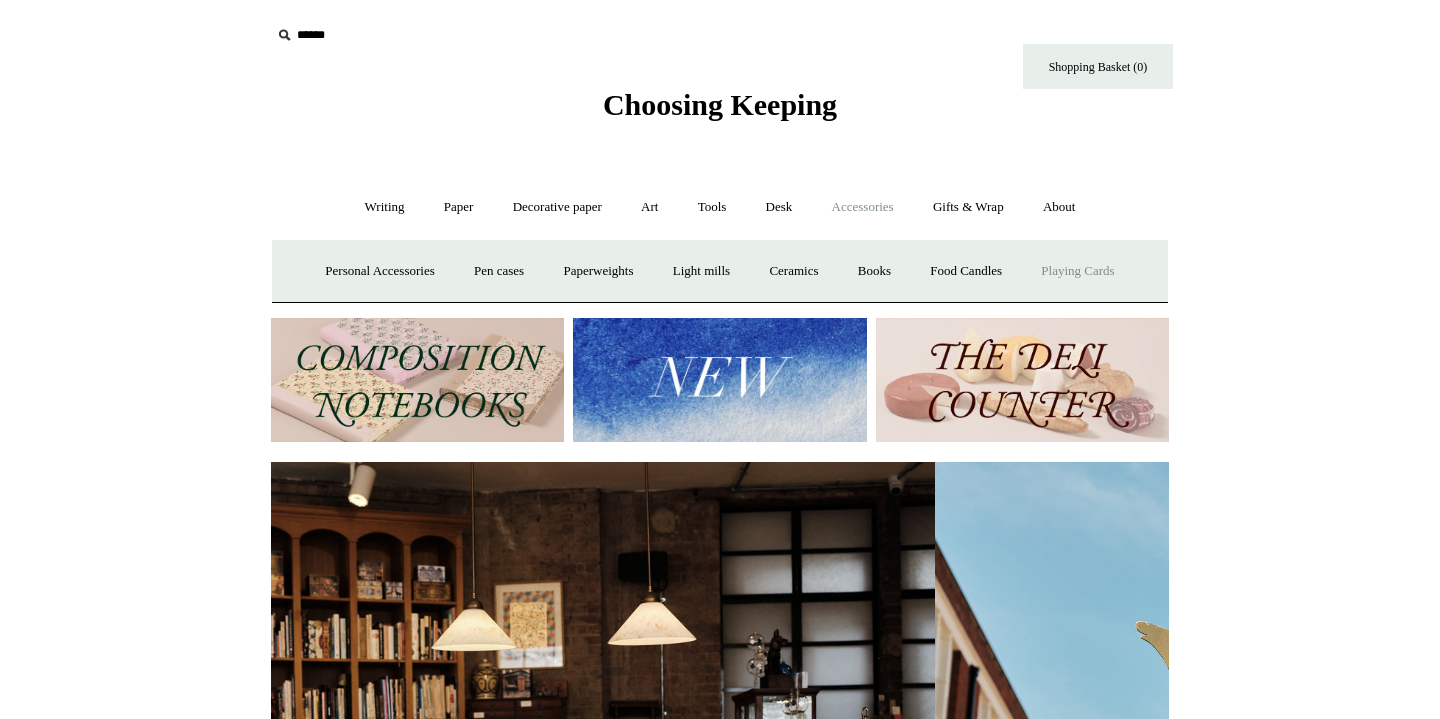 click on "Playing Cards" at bounding box center (1077, 271) 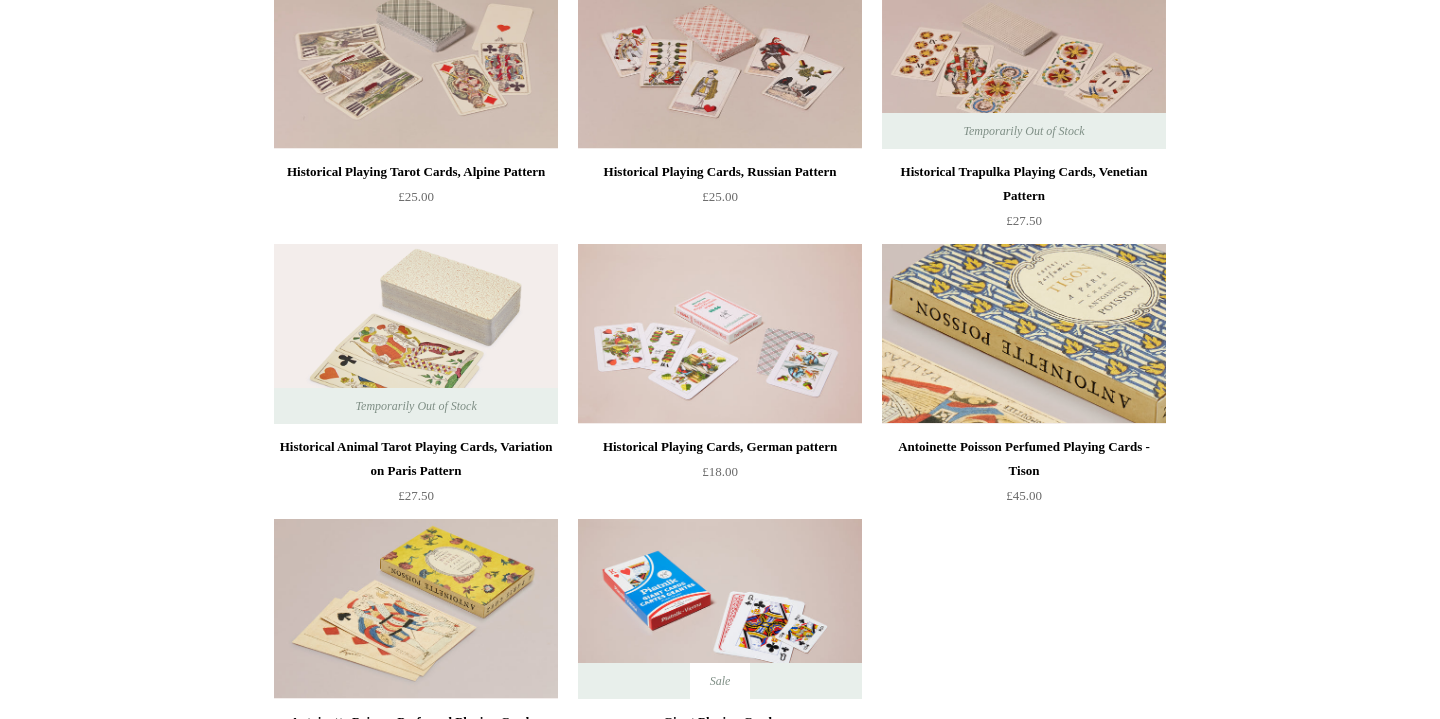 scroll, scrollTop: 286, scrollLeft: 0, axis: vertical 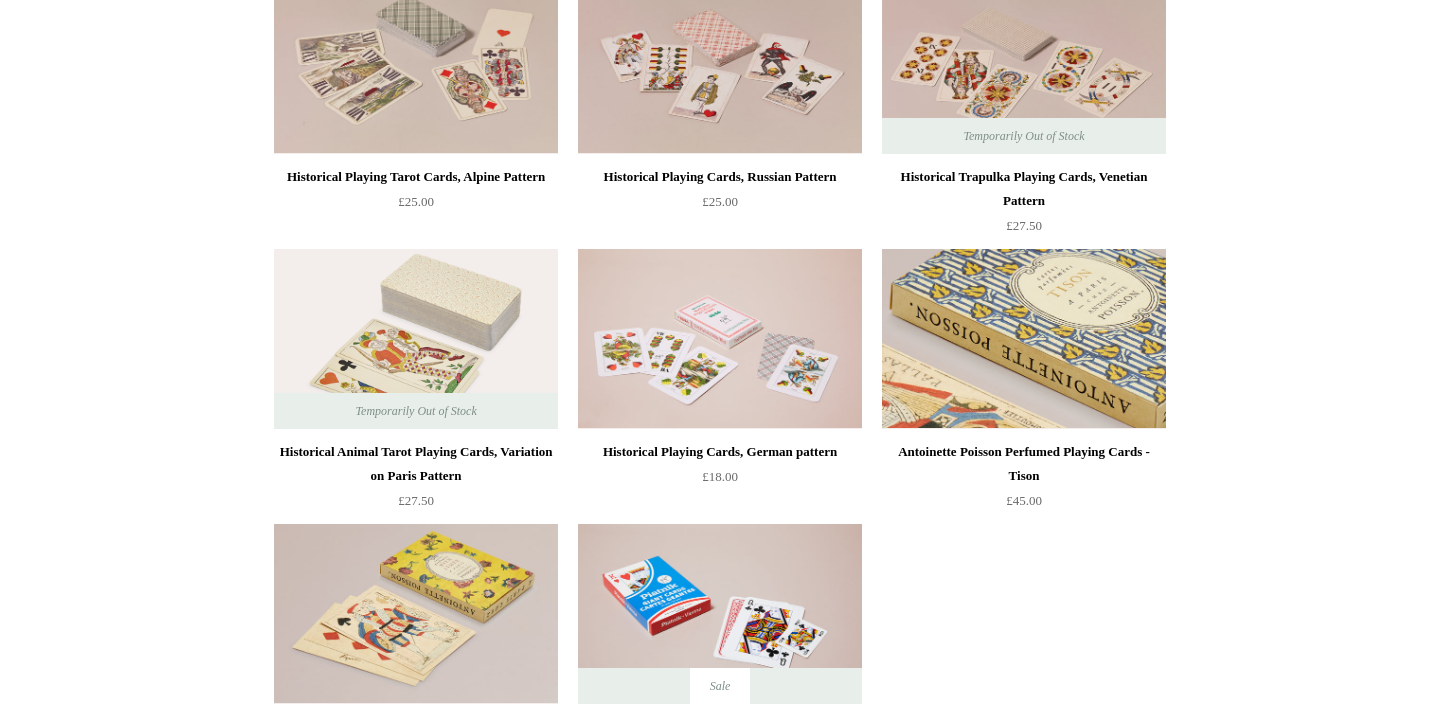 click at bounding box center (1024, 339) 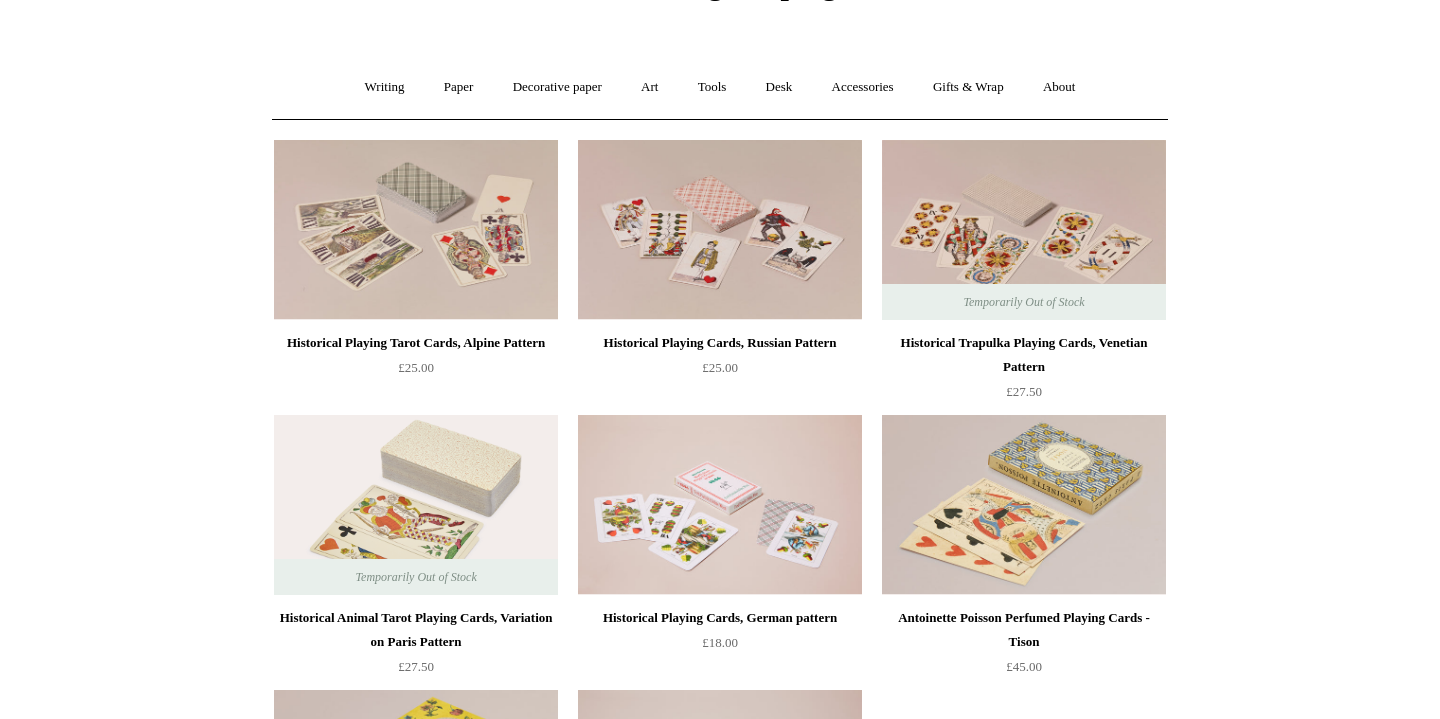 scroll, scrollTop: 78, scrollLeft: 0, axis: vertical 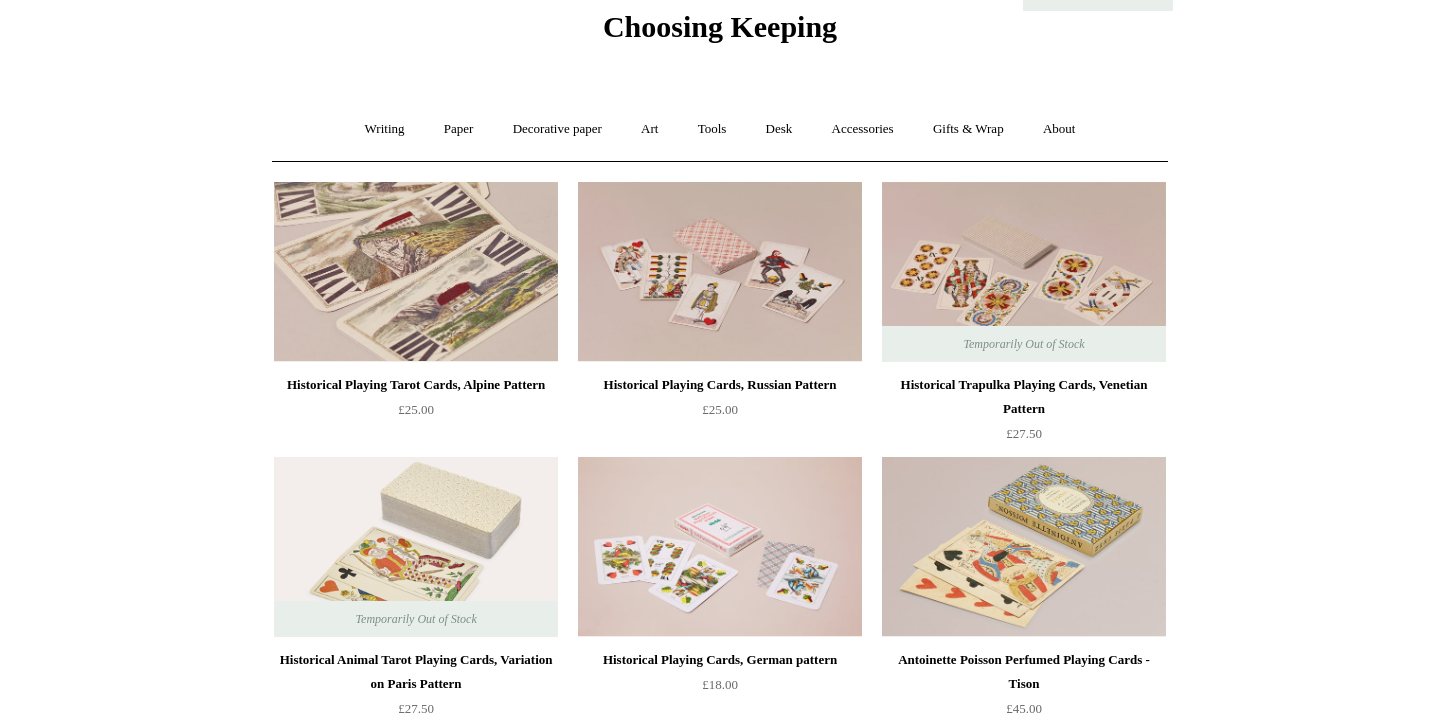 click at bounding box center [416, 272] 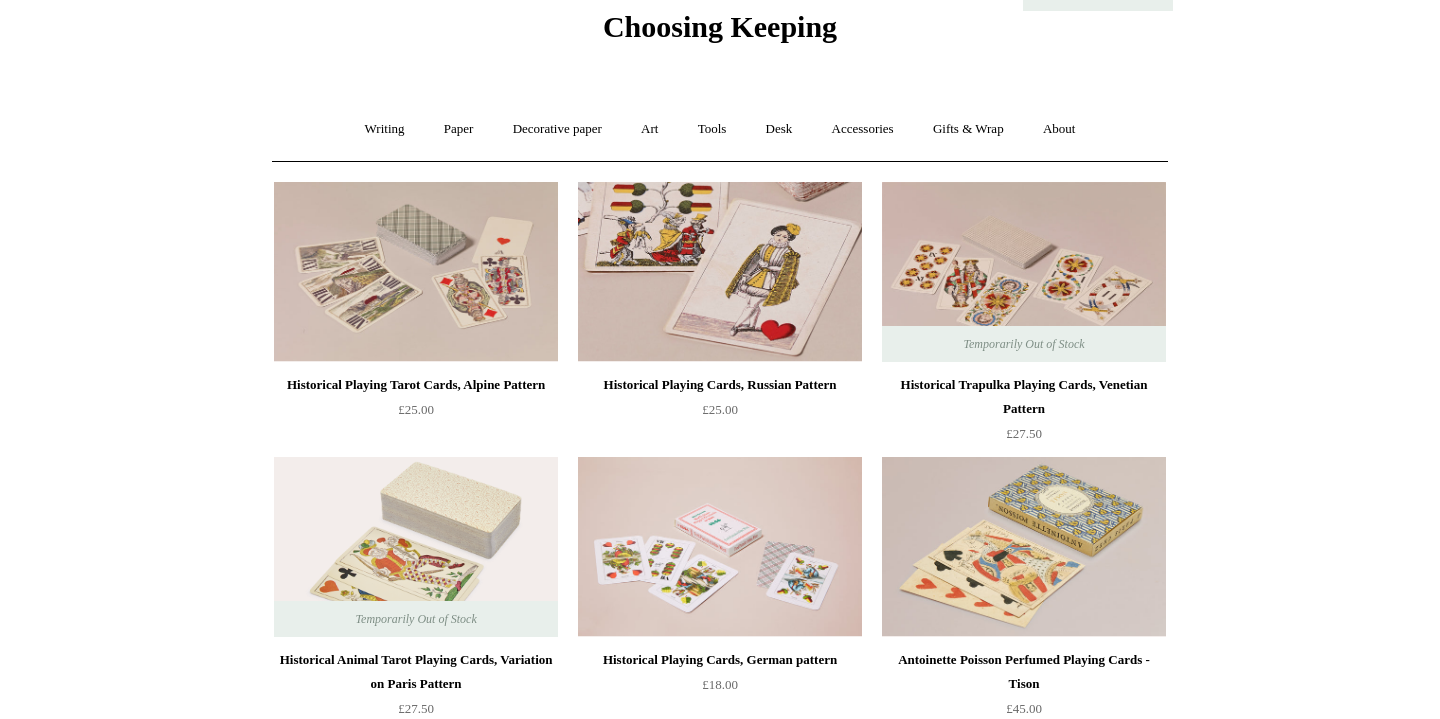 click at bounding box center [720, 272] 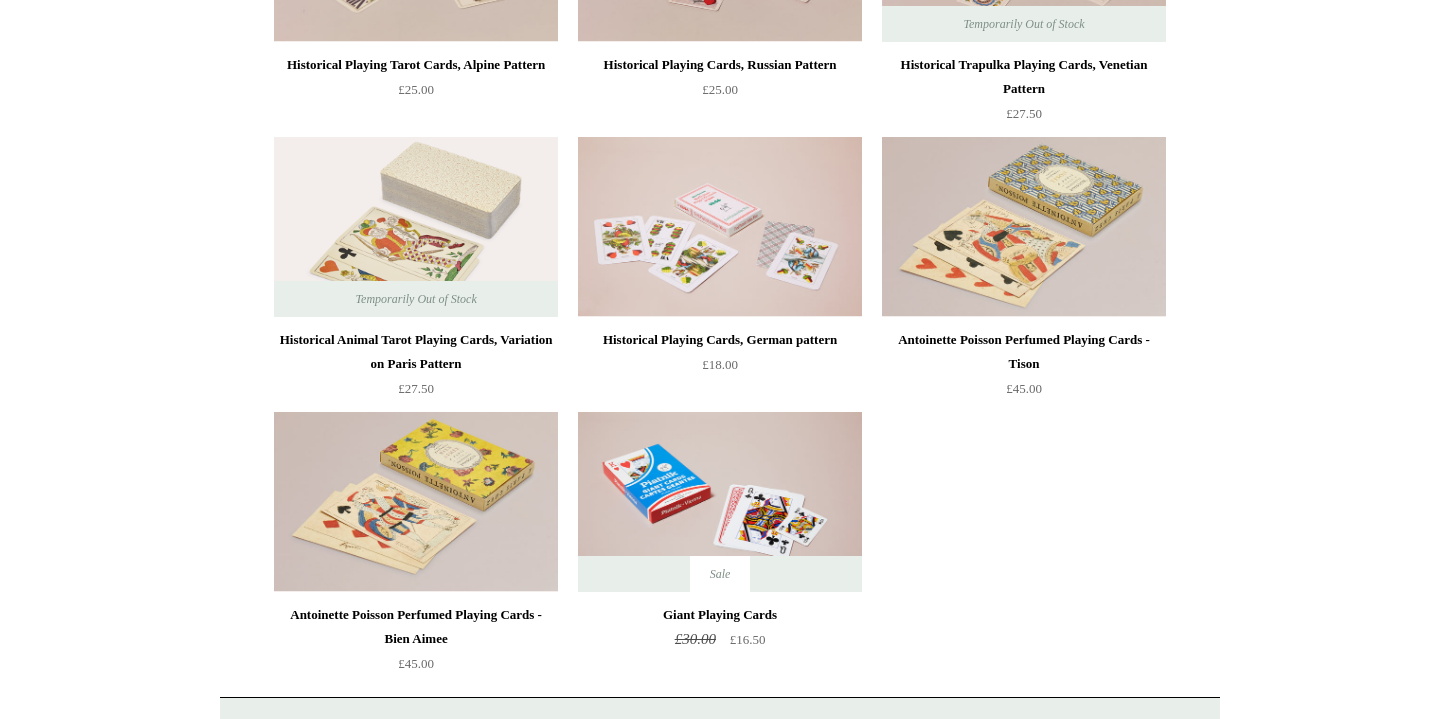 scroll, scrollTop: 0, scrollLeft: 0, axis: both 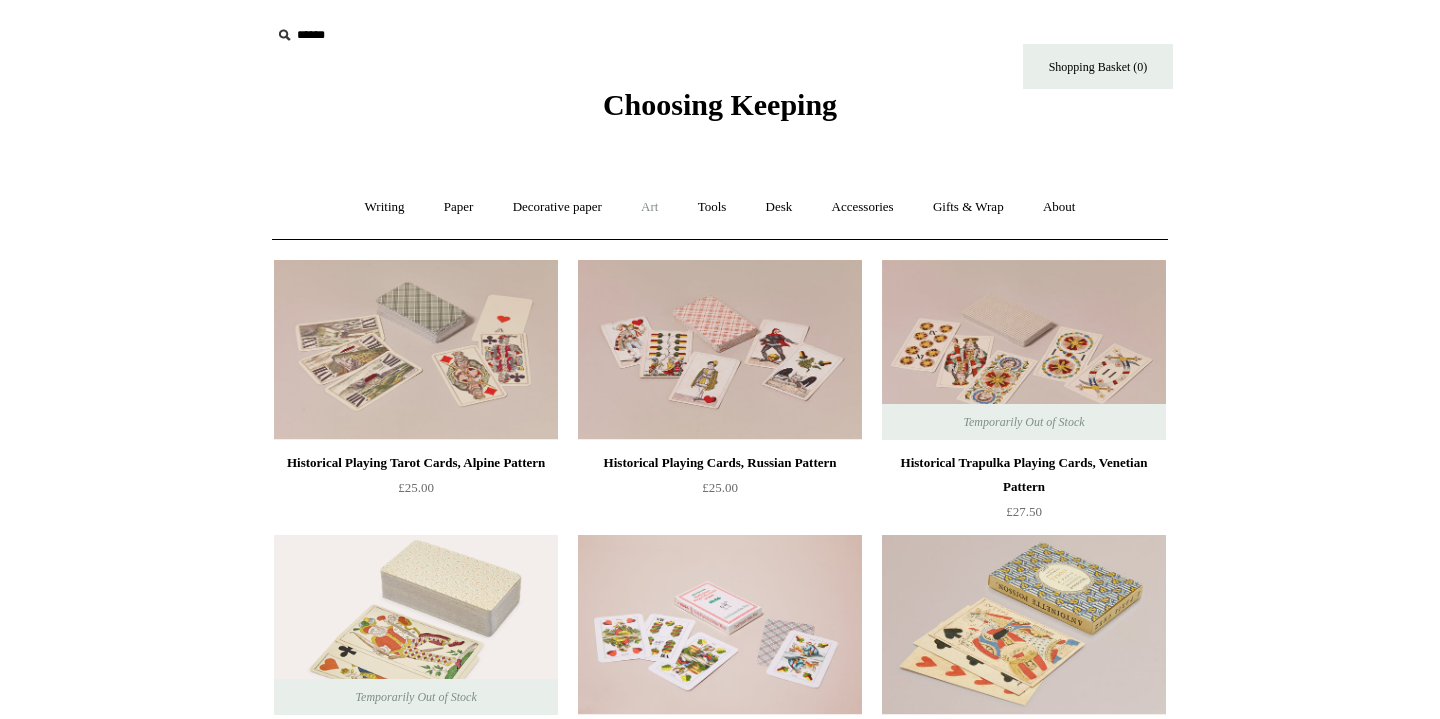 click on "Art +" at bounding box center [649, 207] 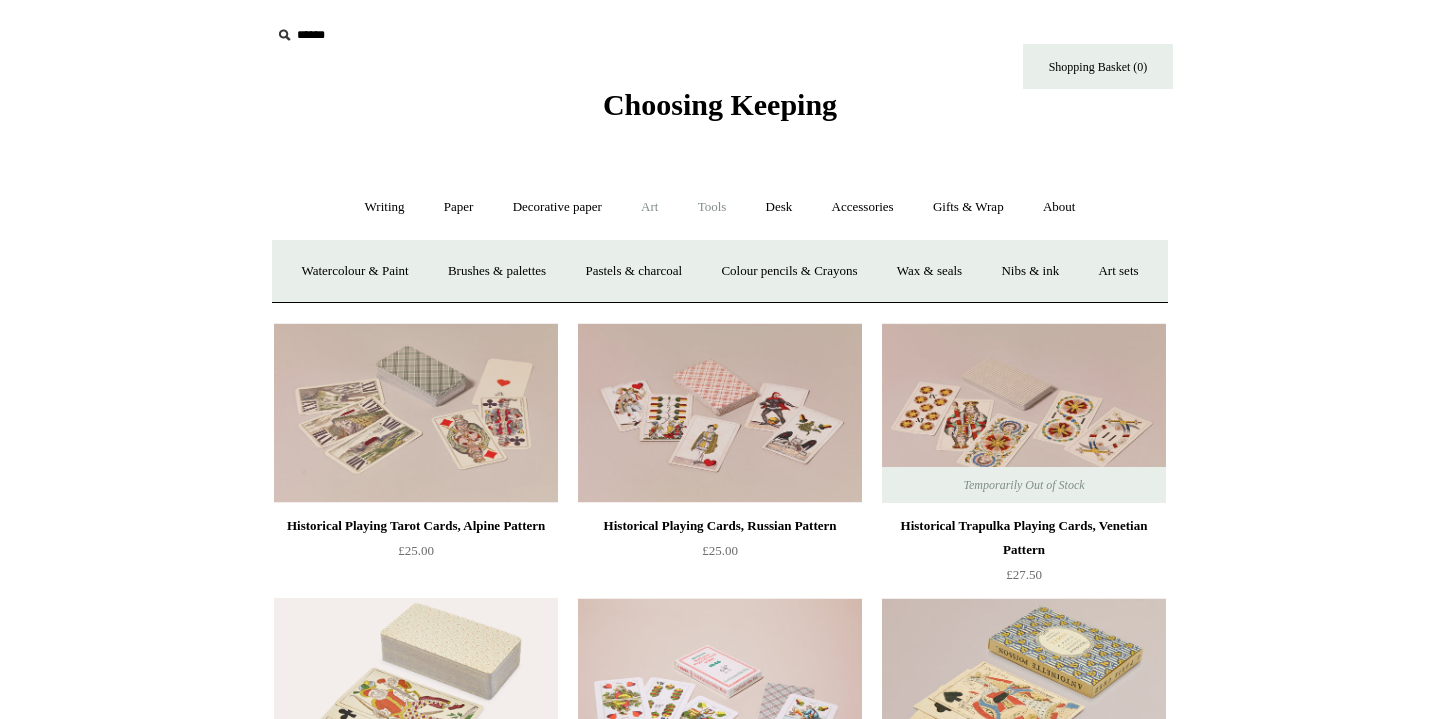 click on "Tools +" at bounding box center [712, 207] 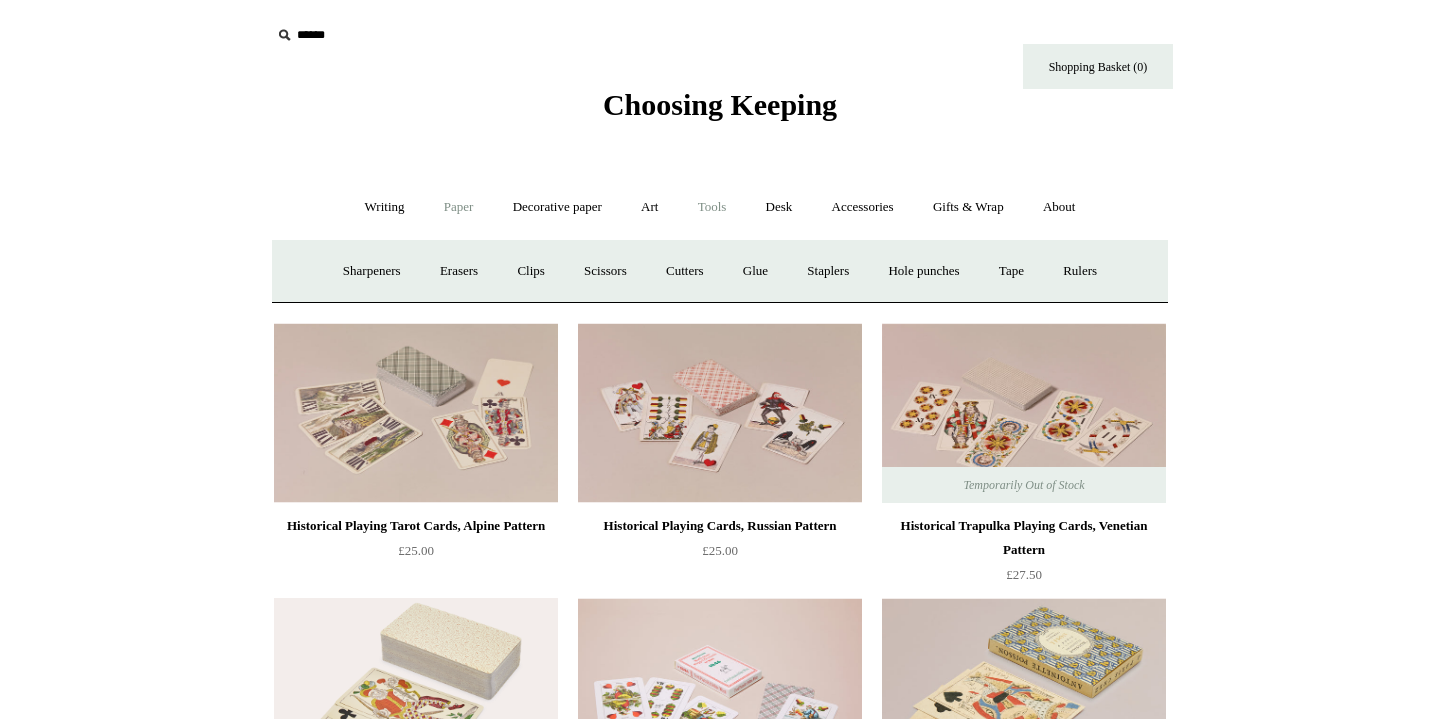 click on "Paper +" at bounding box center [459, 207] 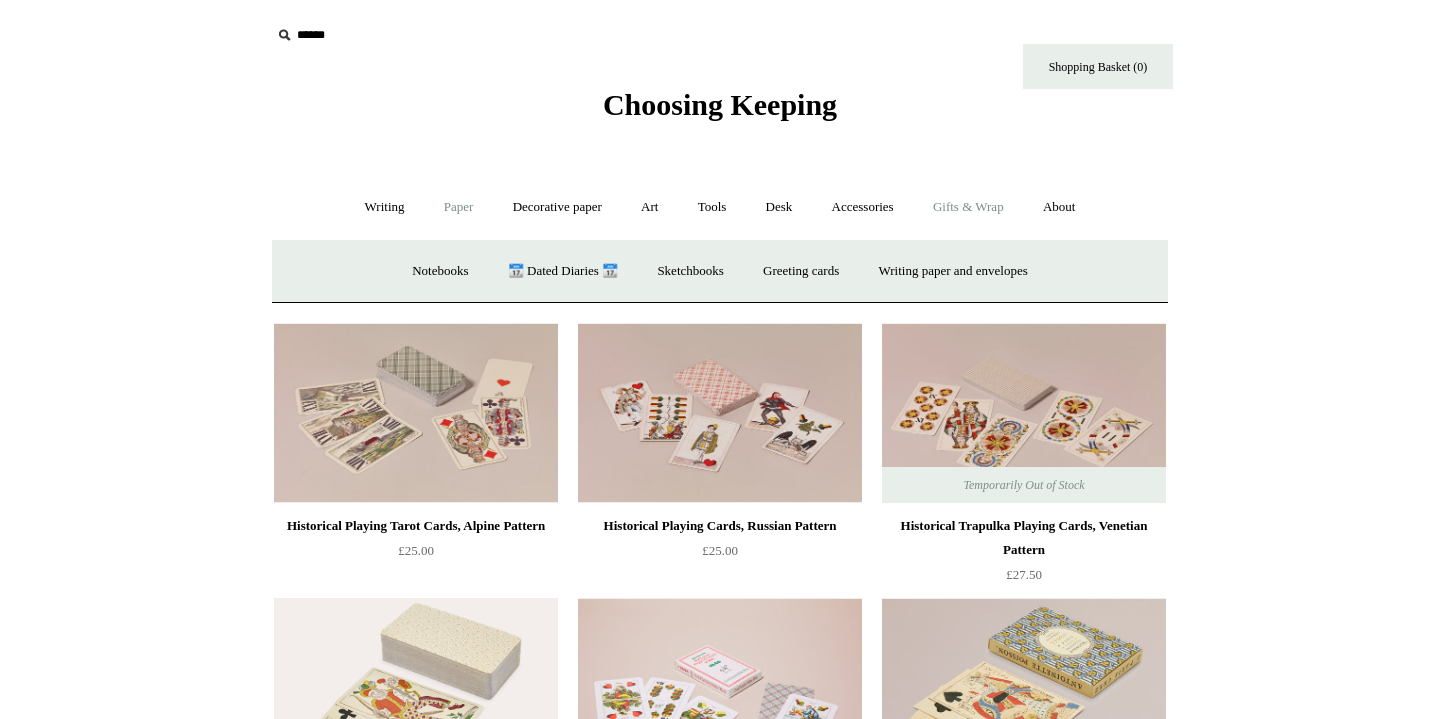 click on "Gifts & Wrap +" at bounding box center [968, 207] 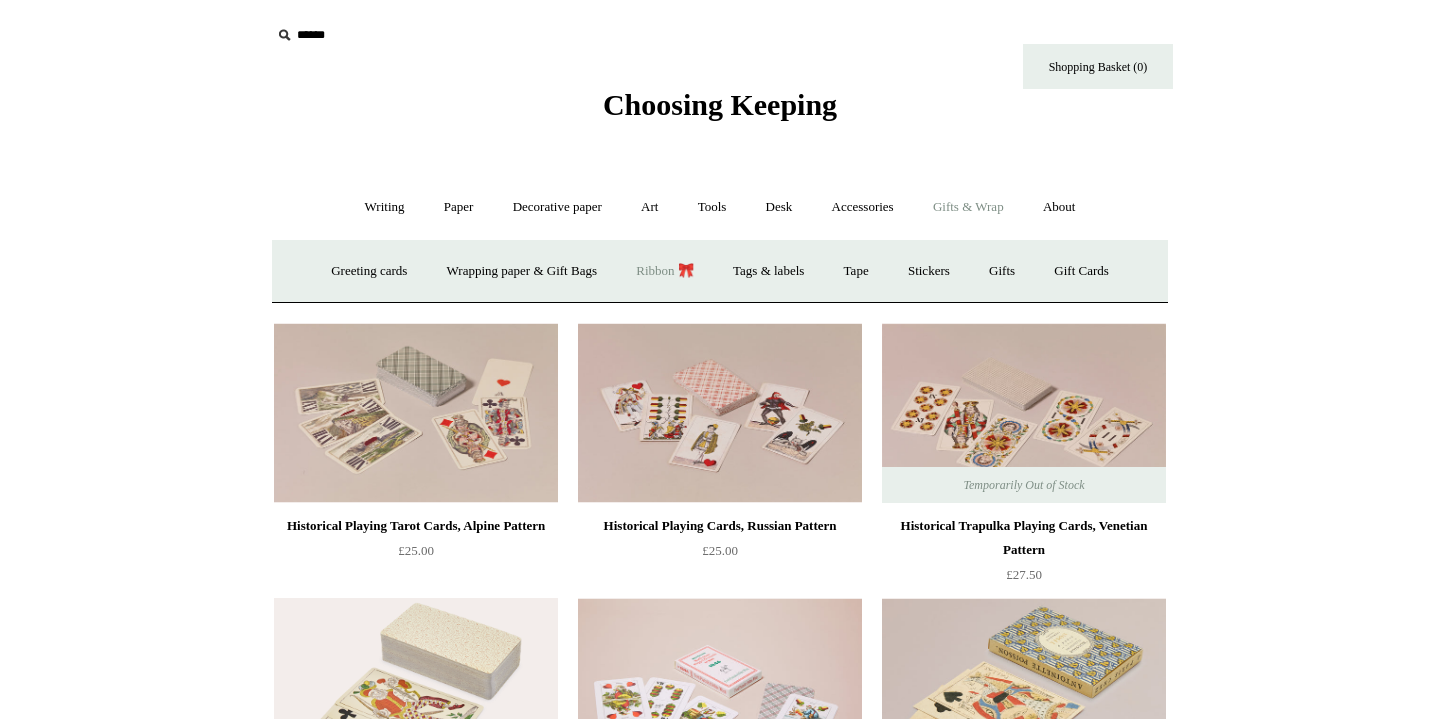click on "Ribbon 🎀" at bounding box center [665, 271] 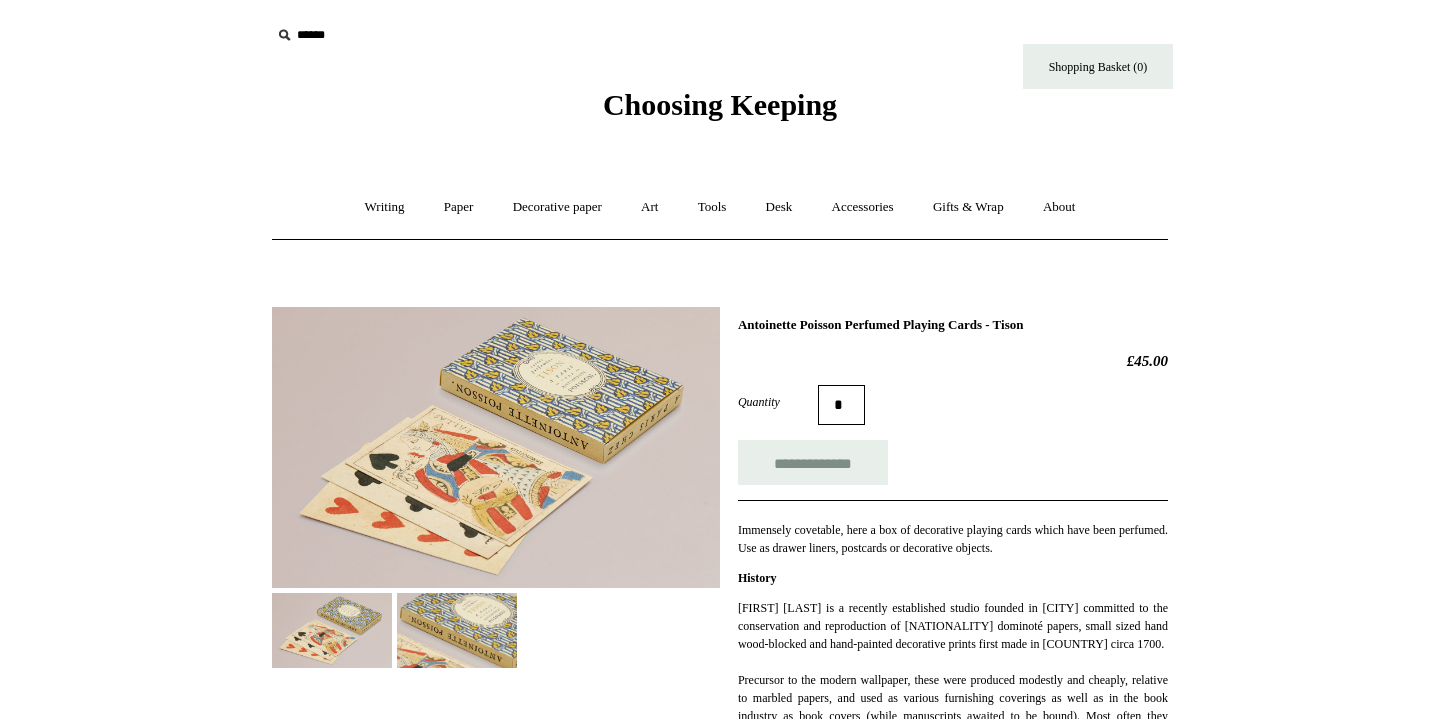 scroll, scrollTop: 0, scrollLeft: 0, axis: both 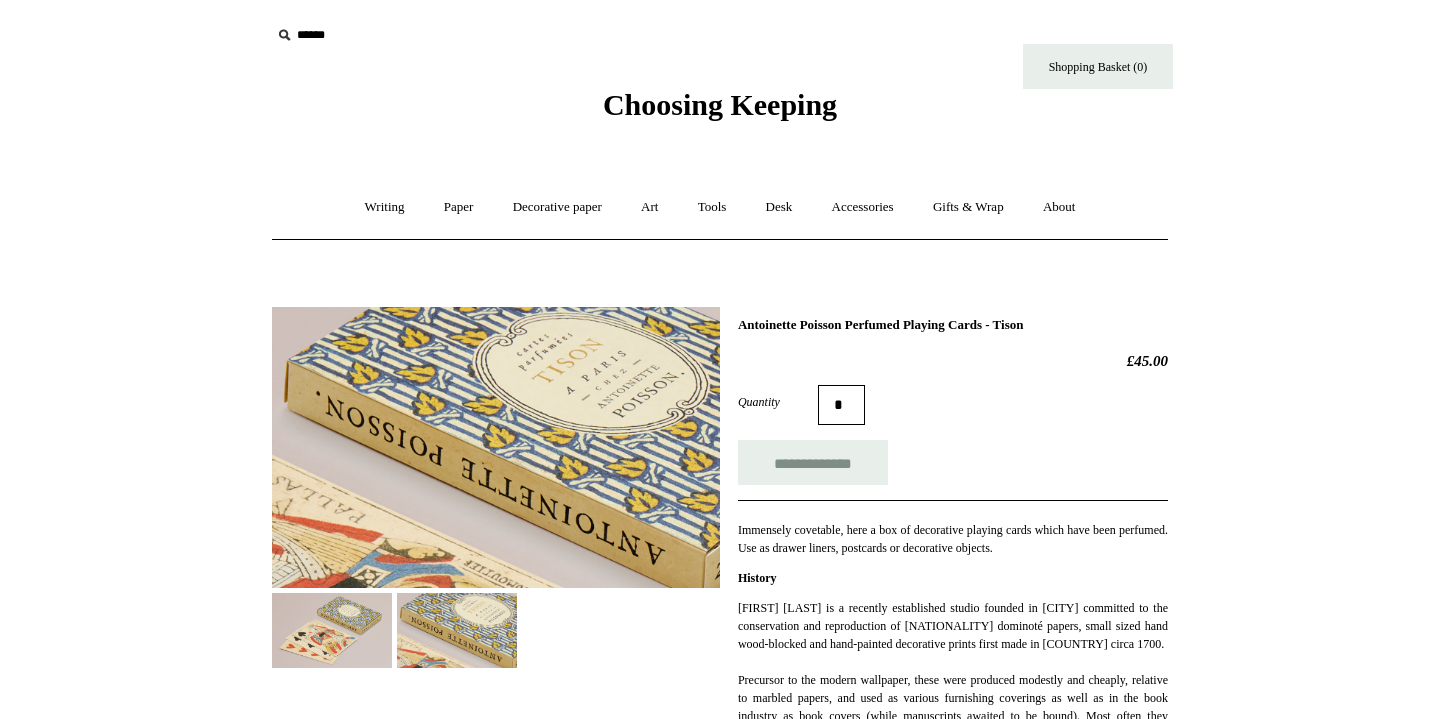 drag, startPoint x: 740, startPoint y: 321, endPoint x: 1091, endPoint y: 317, distance: 351.0228 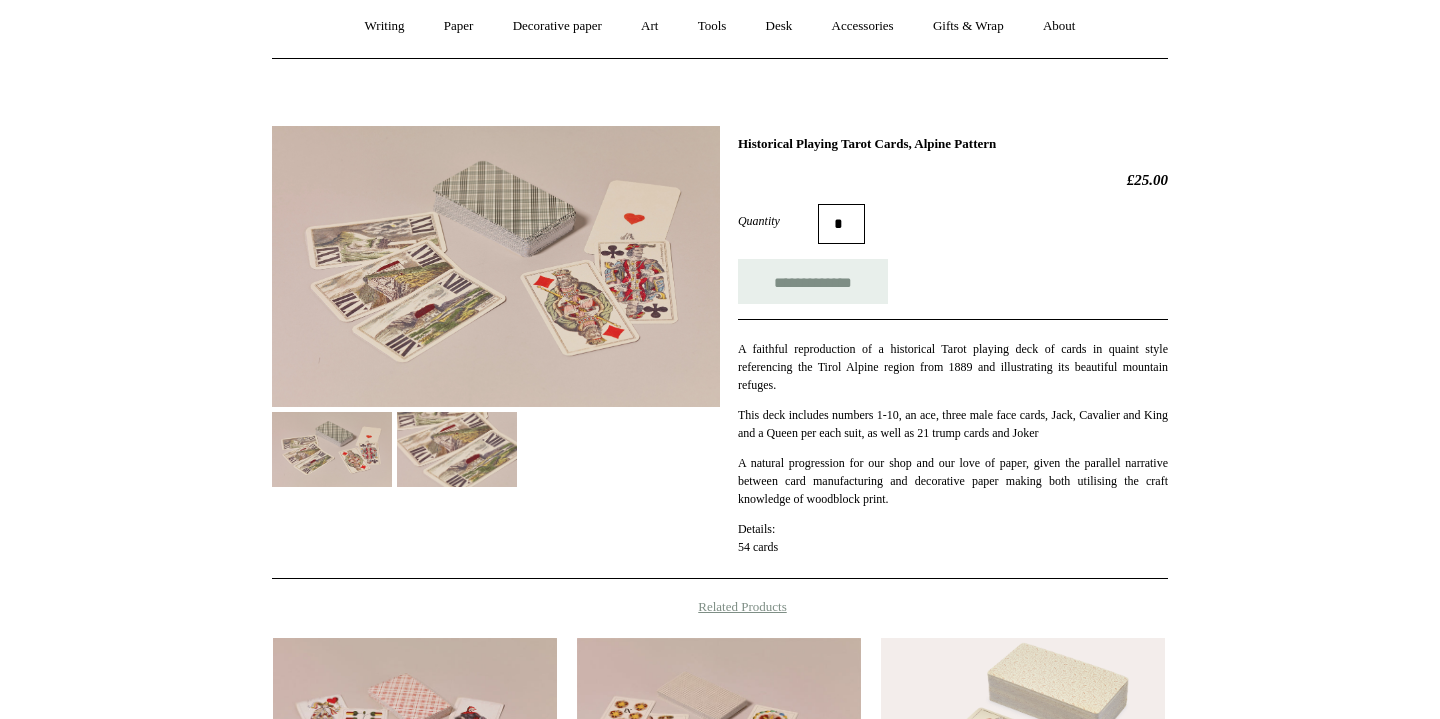 scroll, scrollTop: 177, scrollLeft: 0, axis: vertical 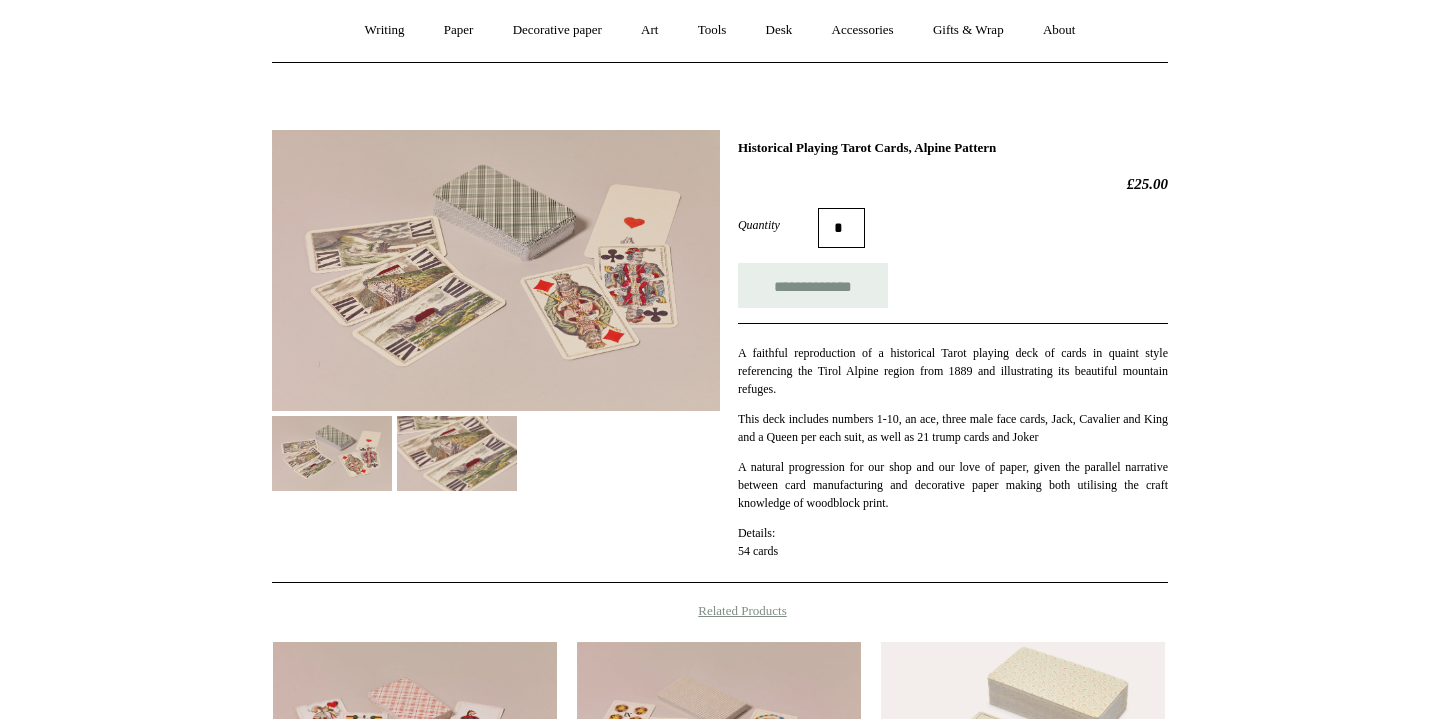 click at bounding box center (457, 453) 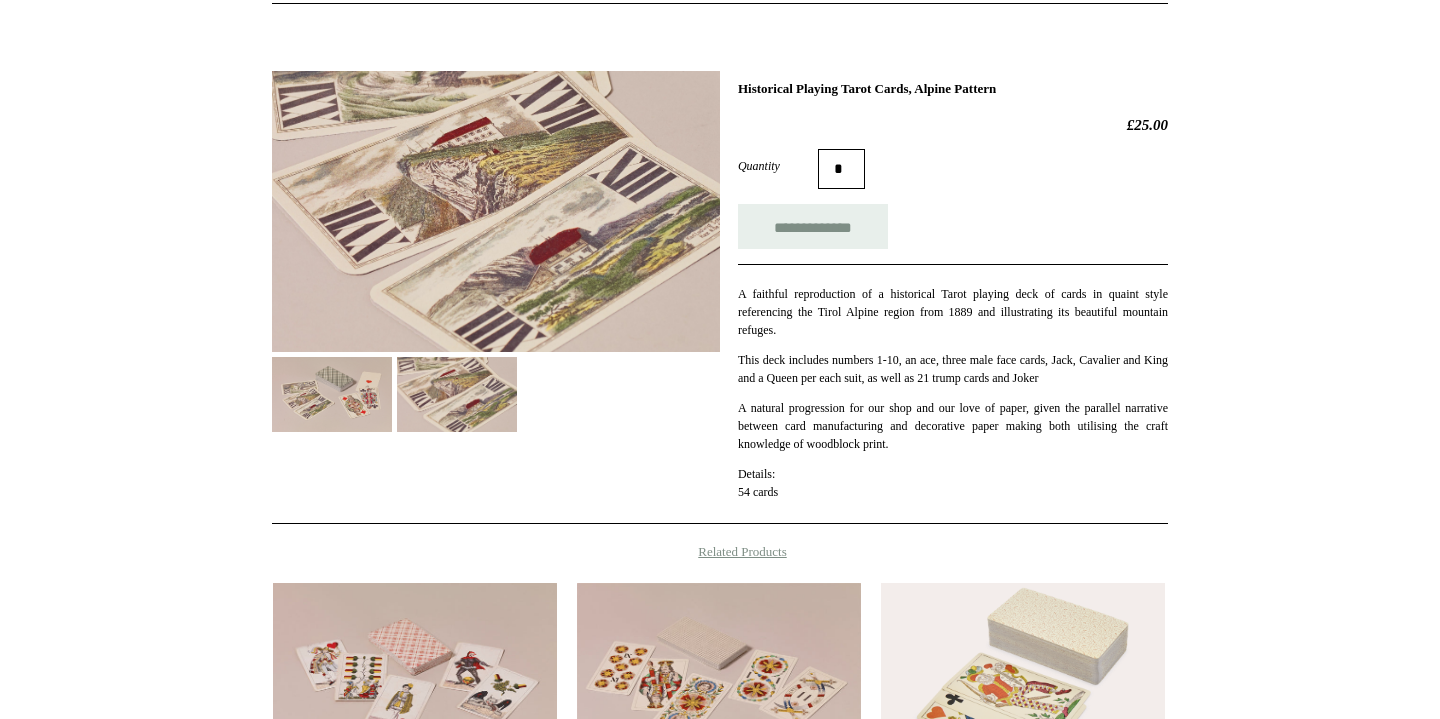 scroll, scrollTop: 152, scrollLeft: 0, axis: vertical 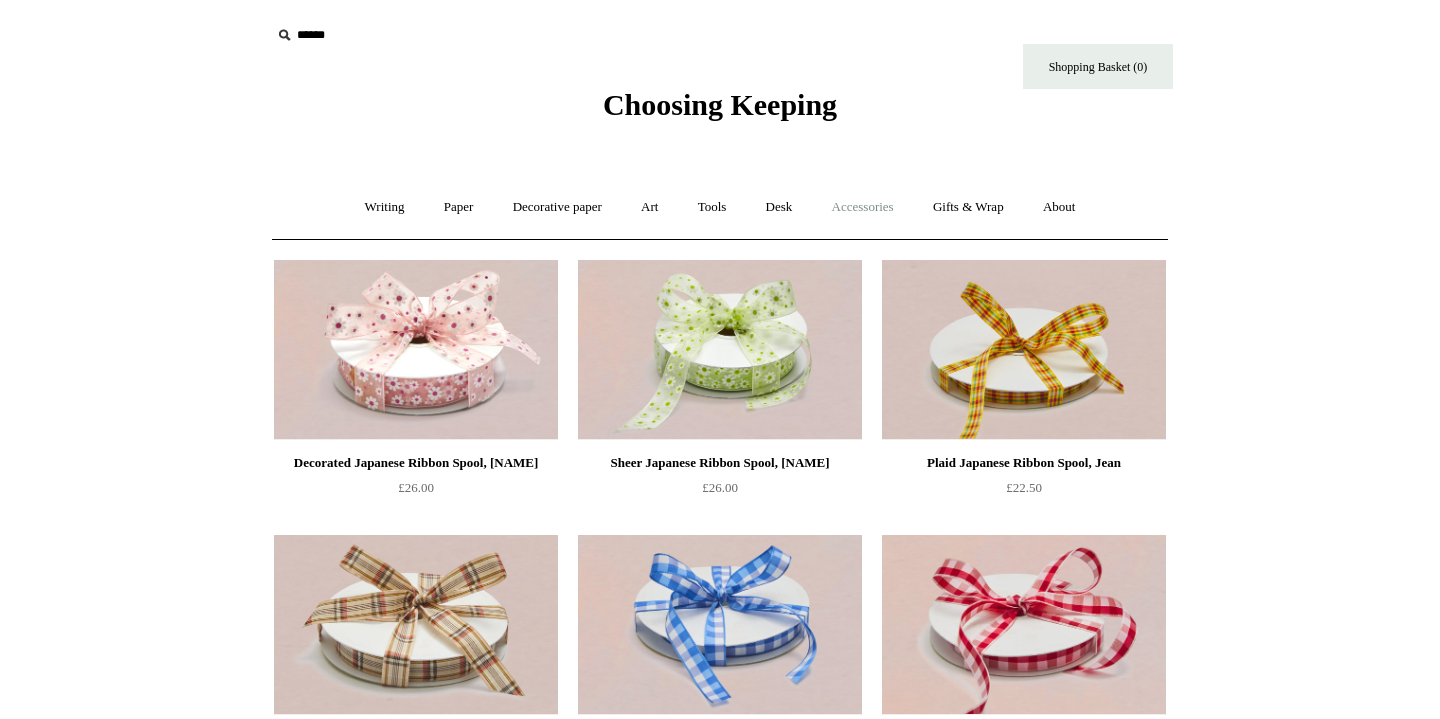 click on "Accessories +" at bounding box center [863, 207] 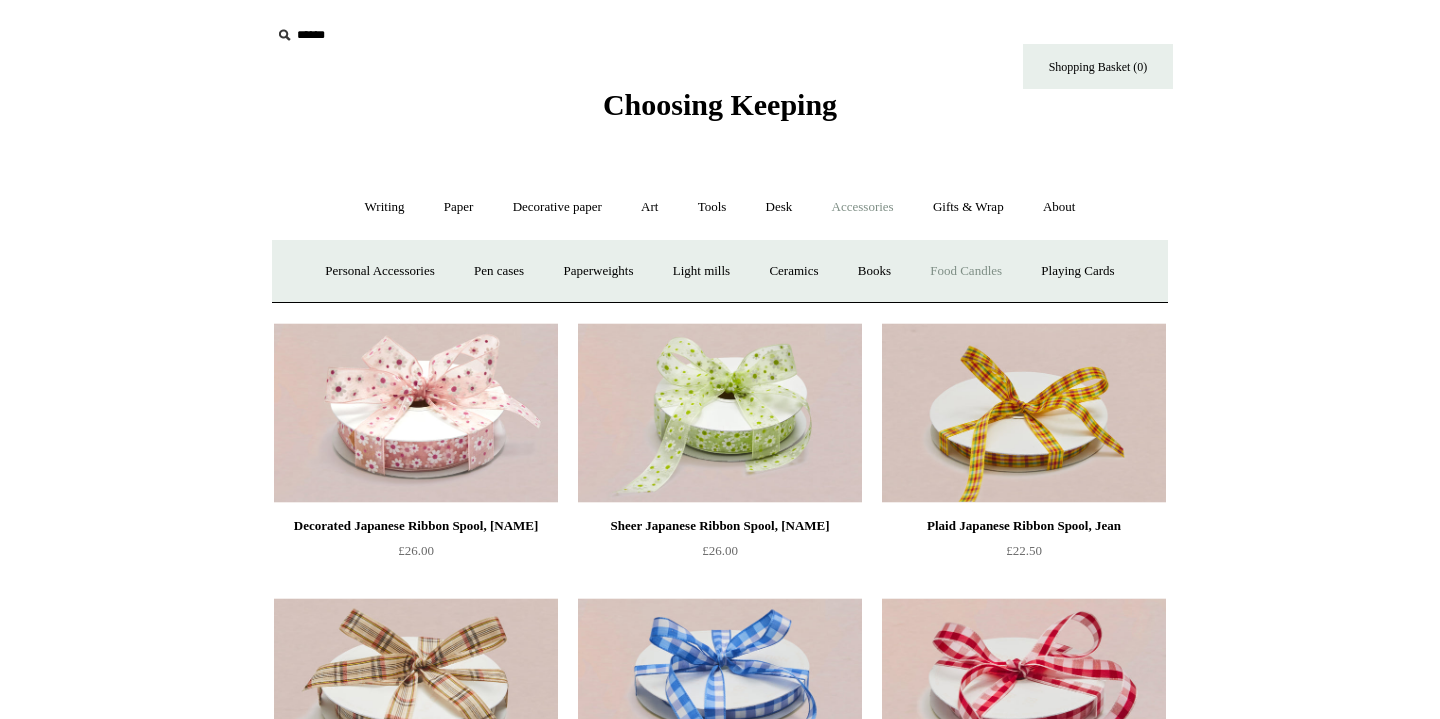 click on "Food Candles" at bounding box center [966, 271] 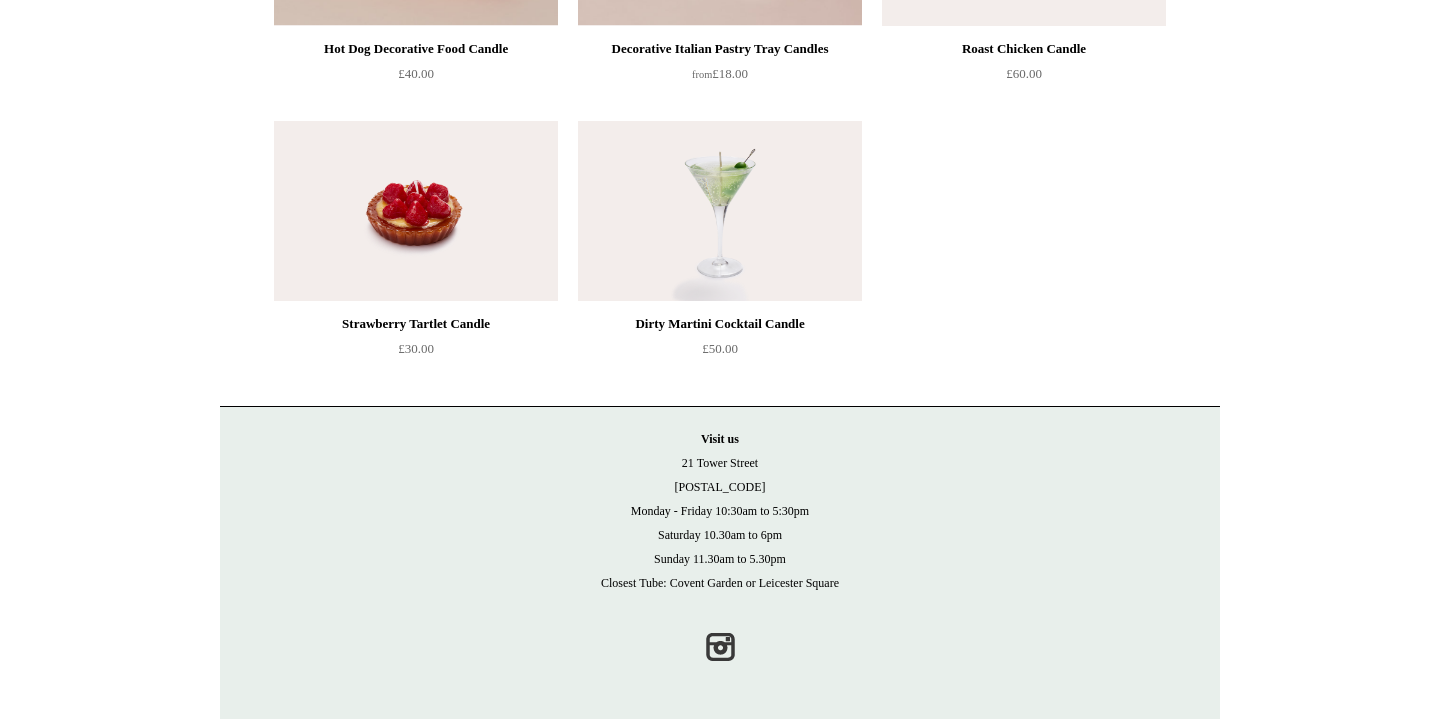 scroll, scrollTop: 0, scrollLeft: 0, axis: both 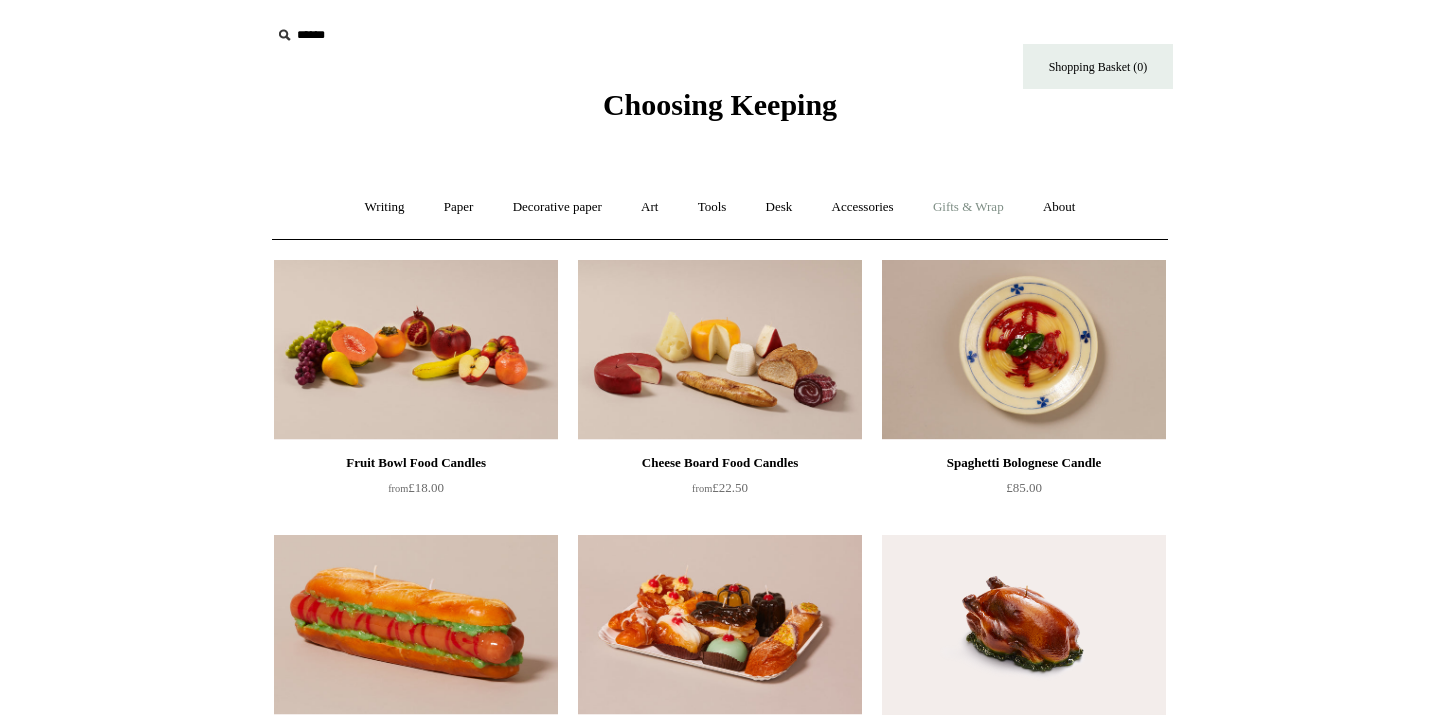 click on "Gifts & Wrap +" at bounding box center [968, 207] 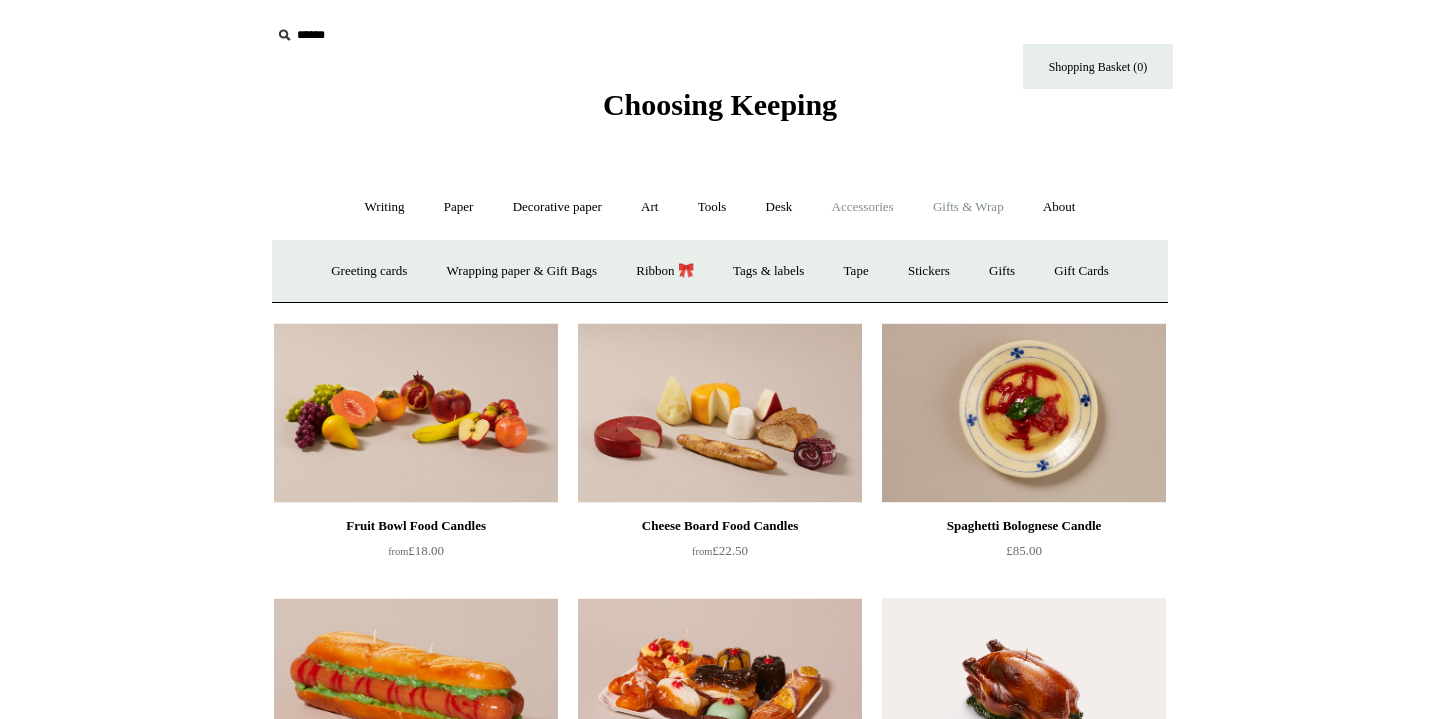 click on "Accessories +" at bounding box center (863, 207) 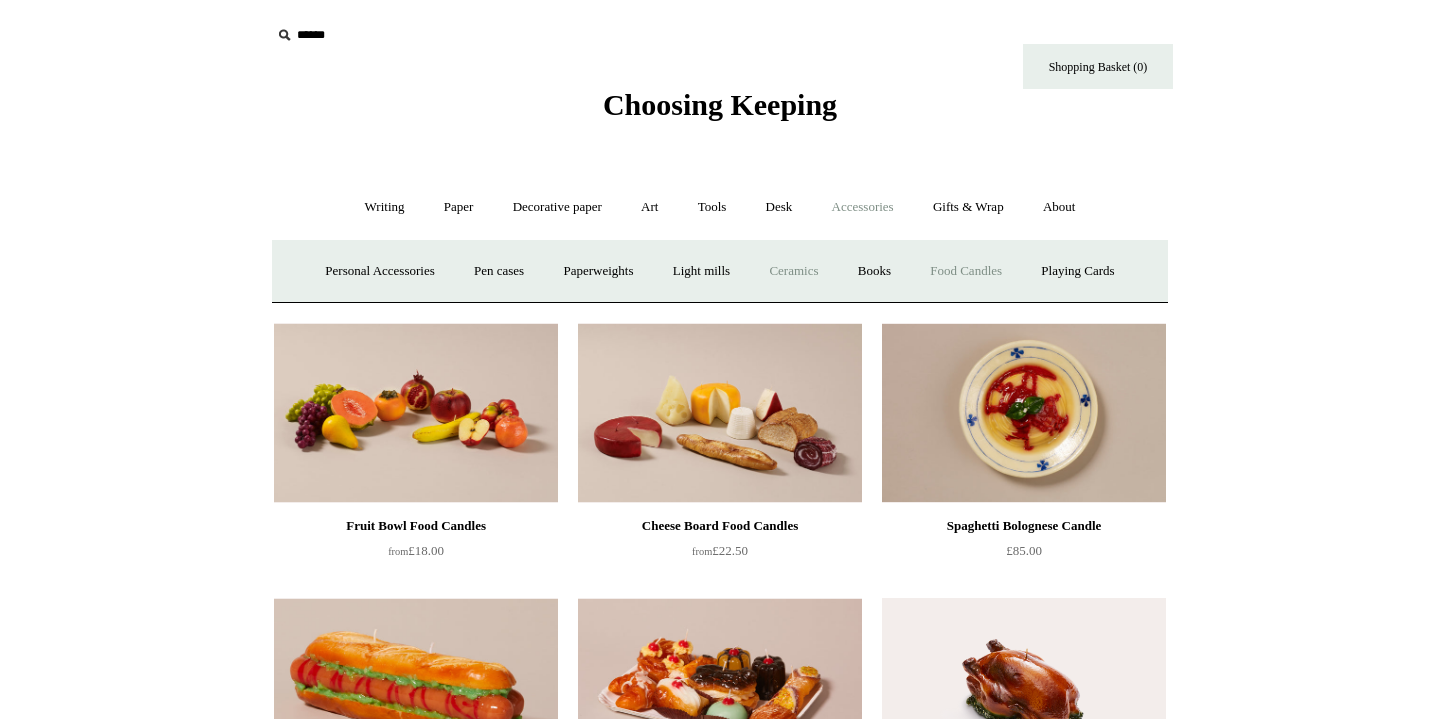 click on "Ceramics  +" at bounding box center [793, 271] 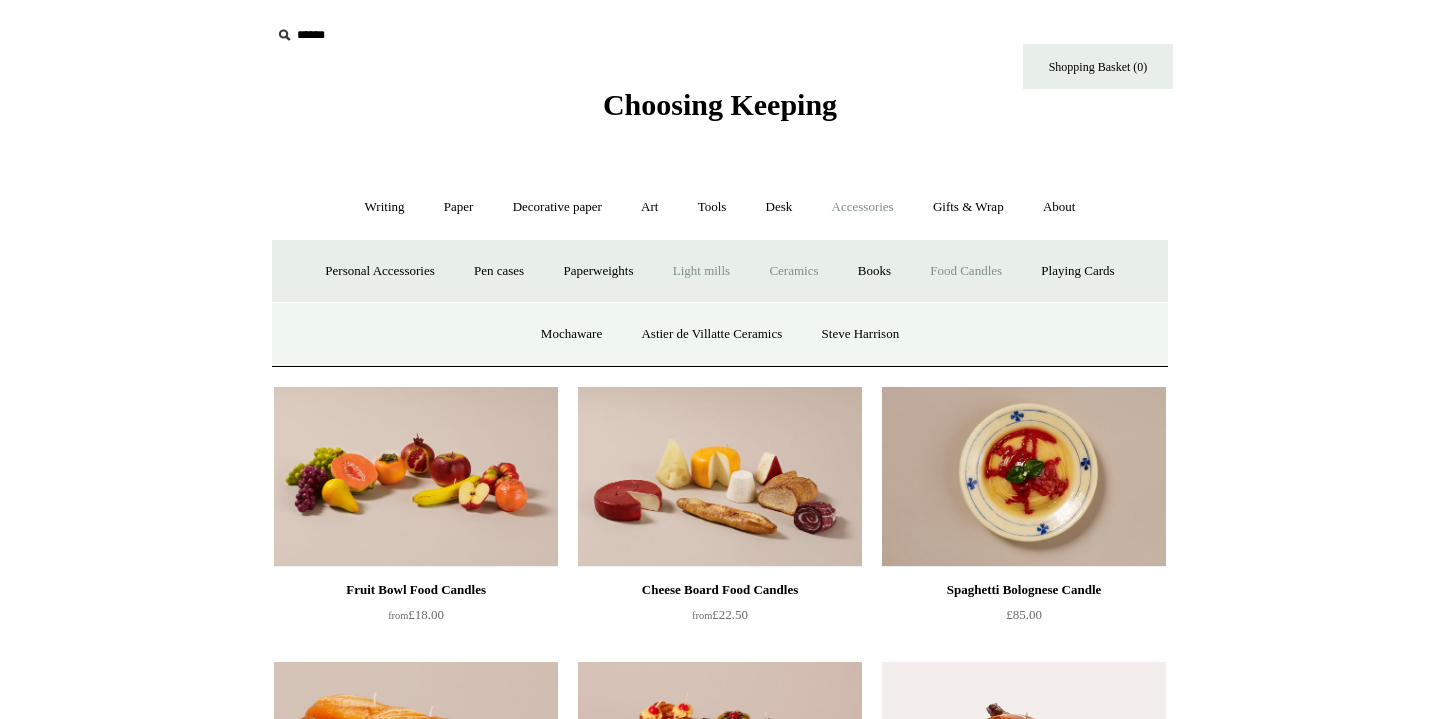 click on "Light mills" at bounding box center (701, 271) 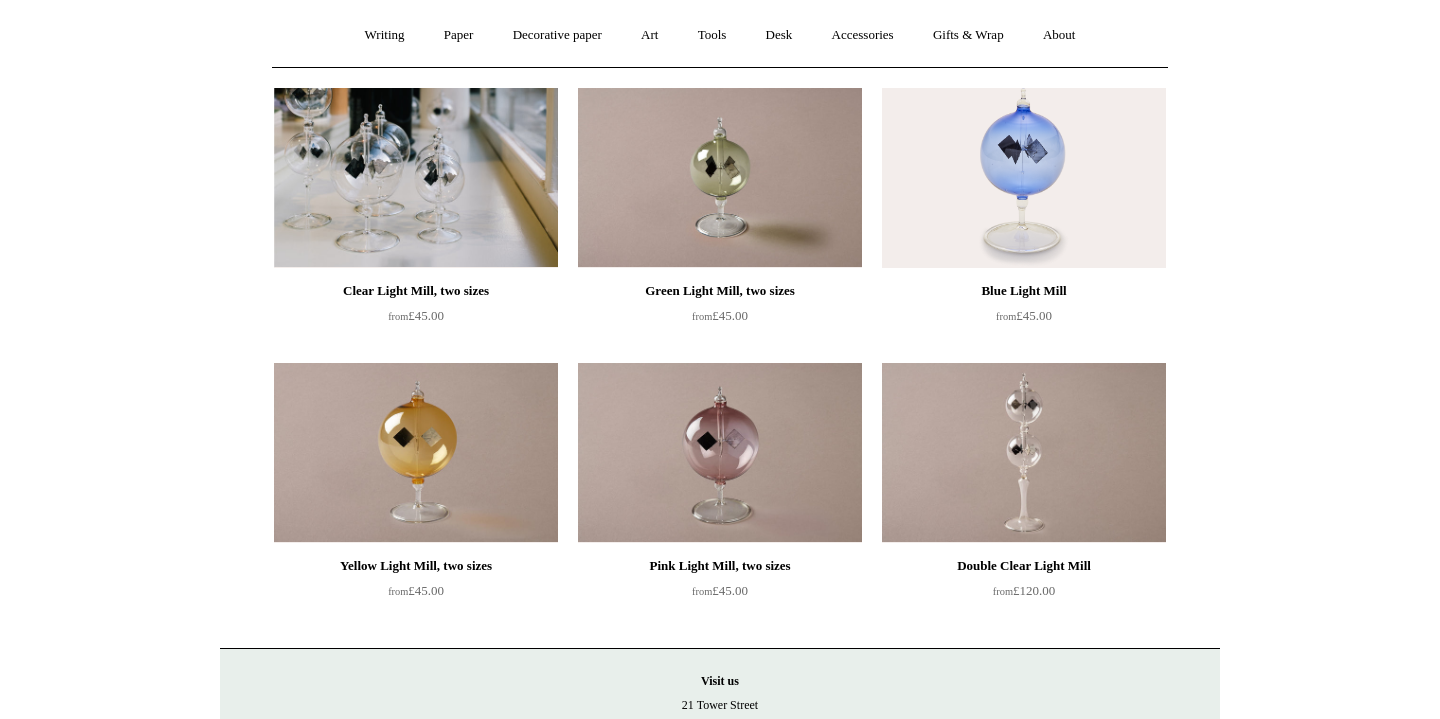 scroll, scrollTop: 0, scrollLeft: 0, axis: both 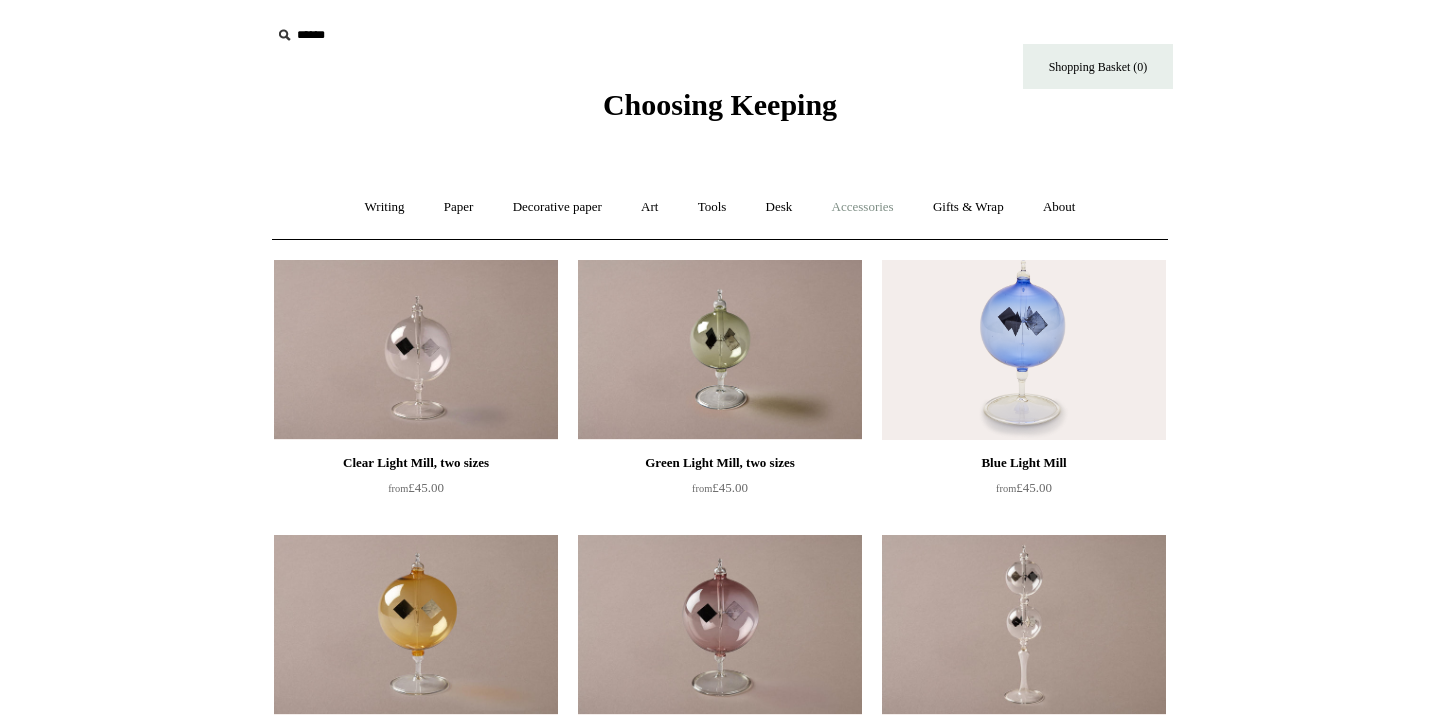 click on "Accessories +" at bounding box center (863, 207) 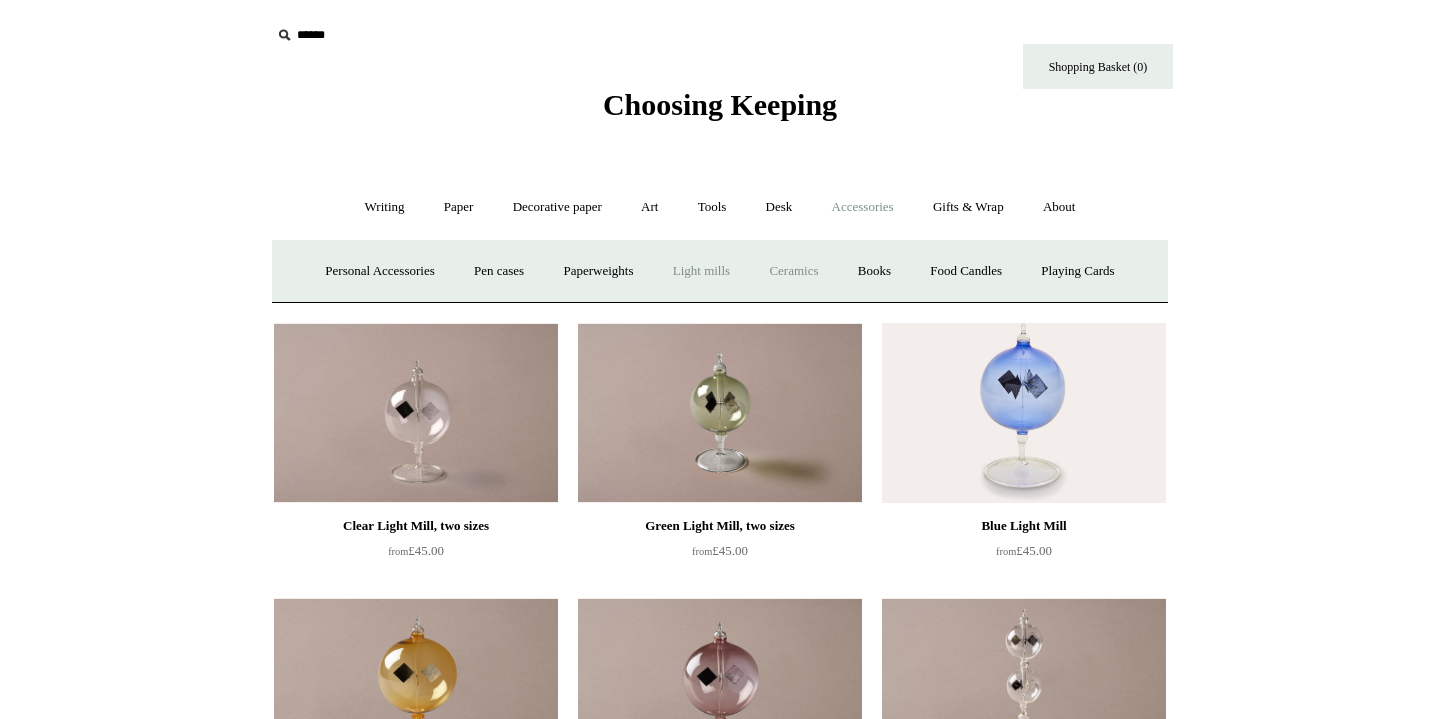 click on "Ceramics  +" at bounding box center [793, 271] 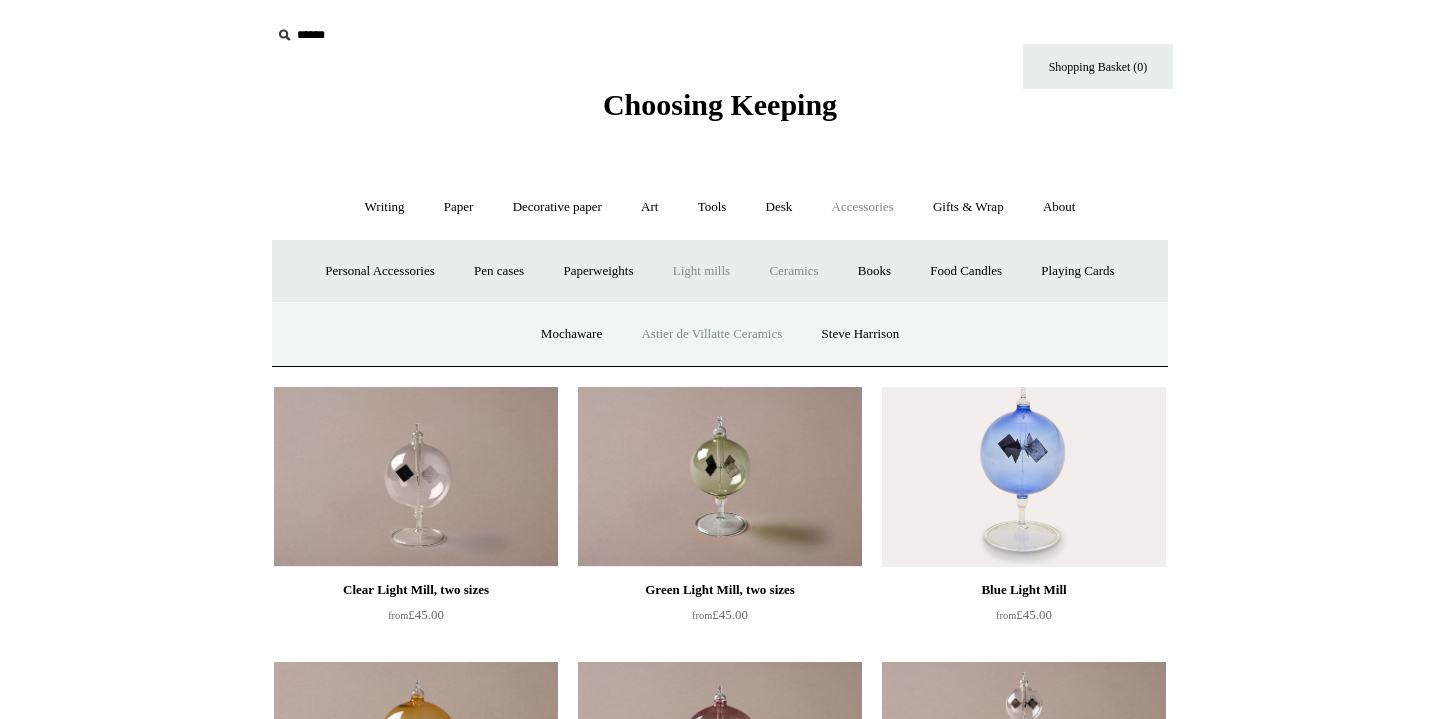 click on "Astier de Villatte Ceramics" at bounding box center [711, 334] 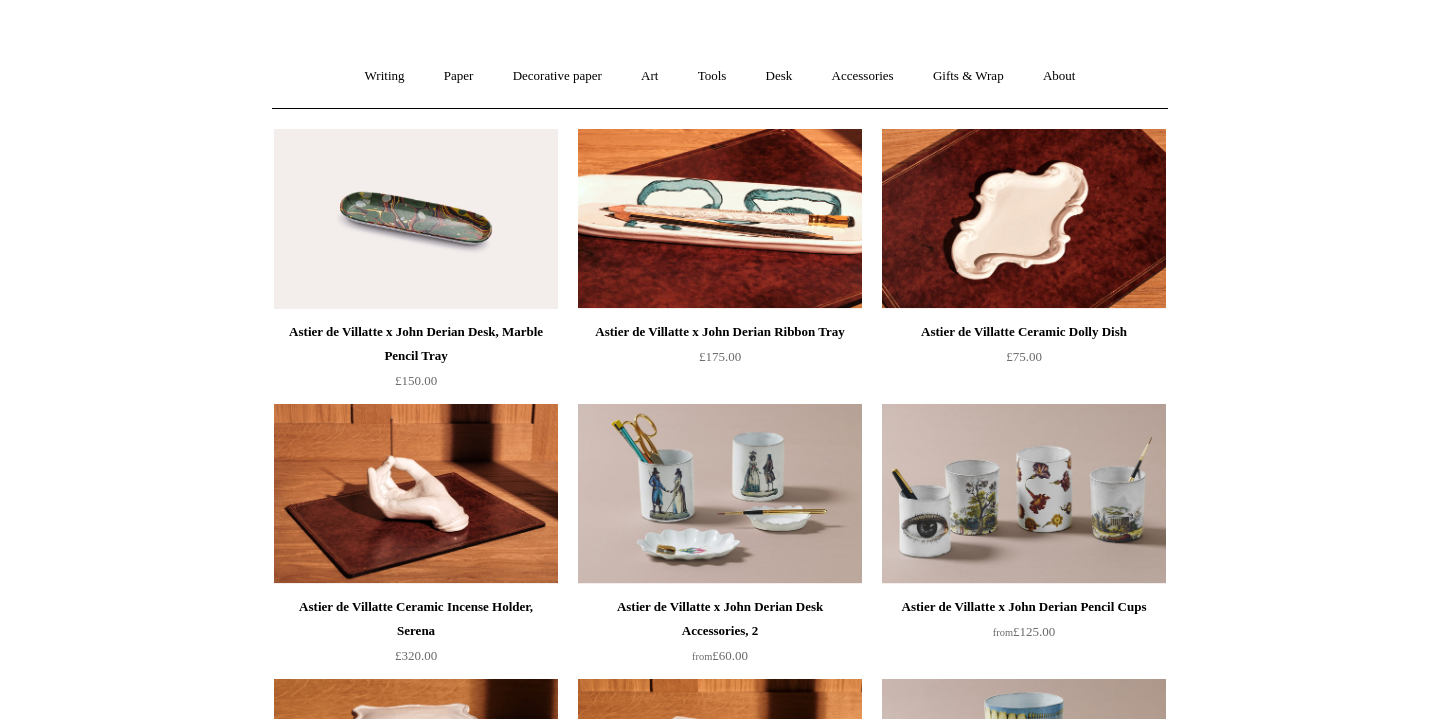 scroll, scrollTop: 120, scrollLeft: 0, axis: vertical 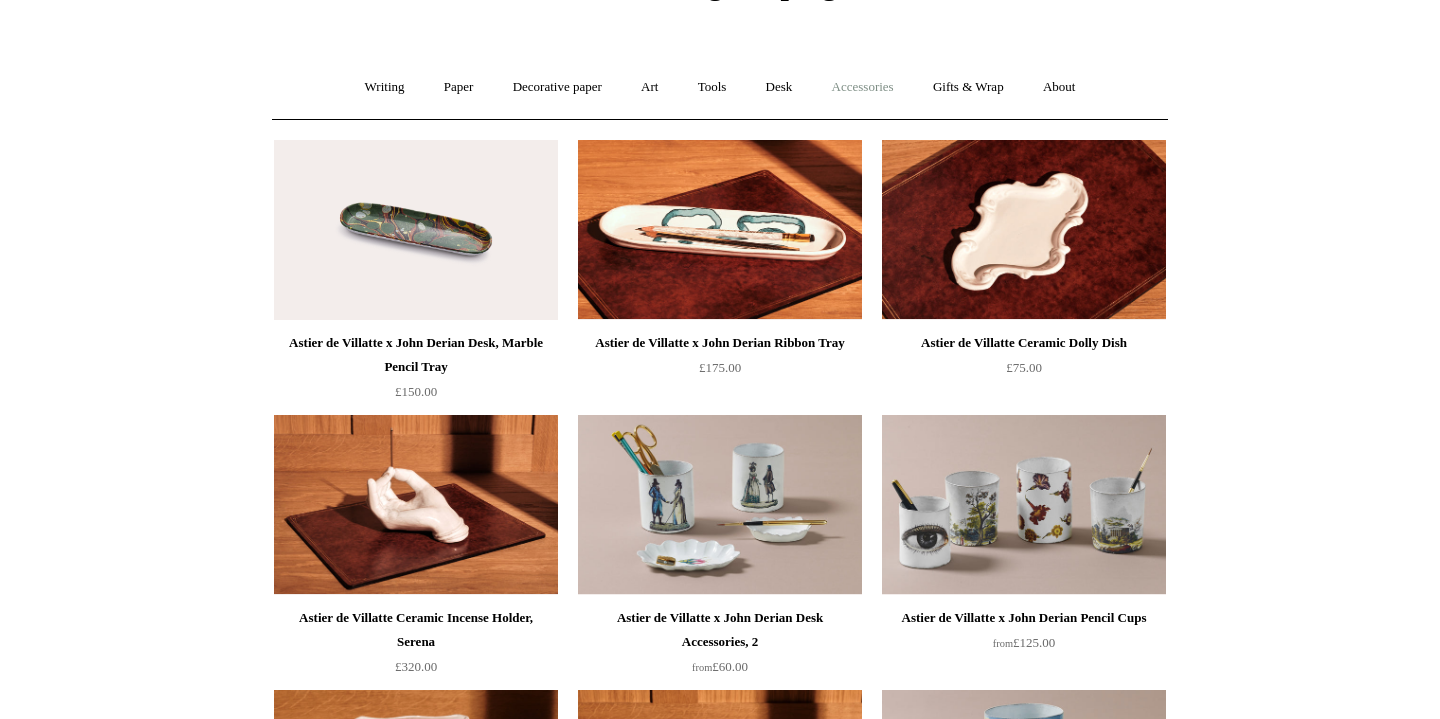 click on "Accessories +" at bounding box center [863, 87] 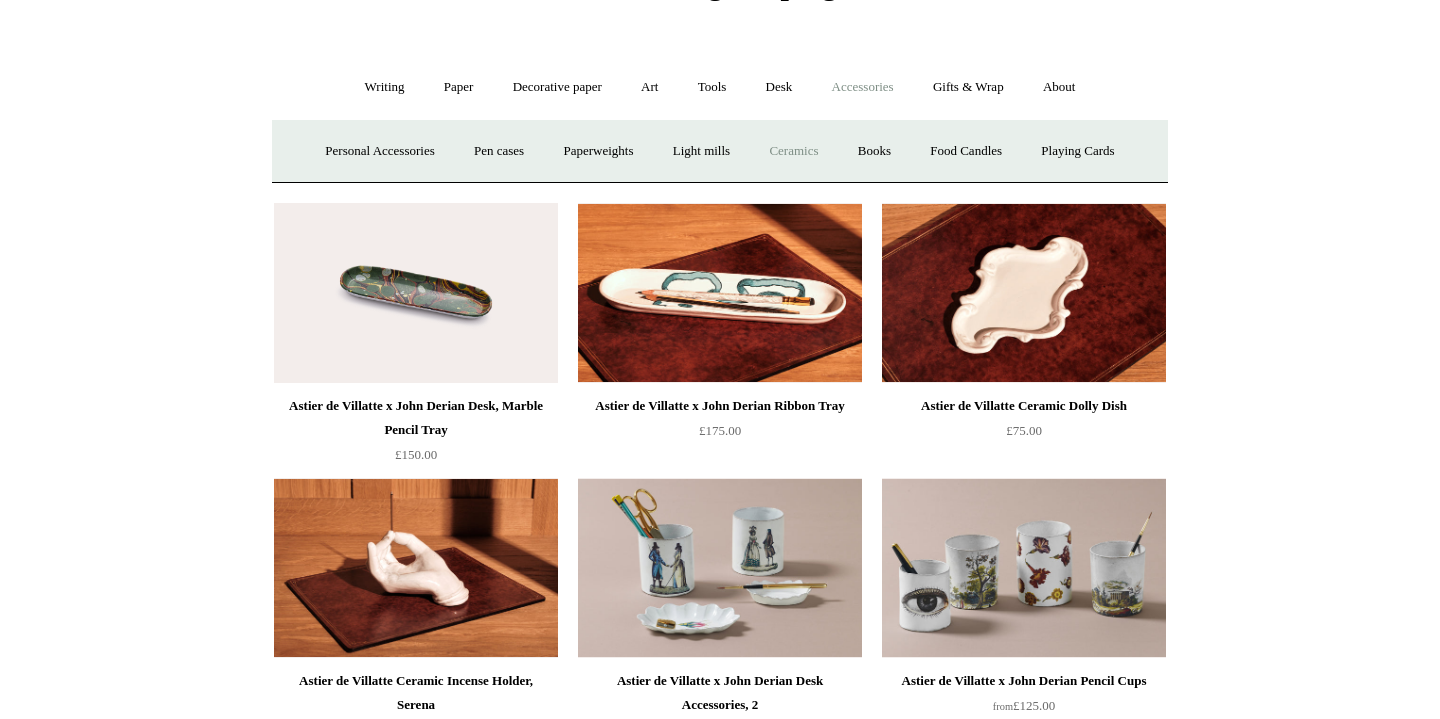 click on "Ceramics  +" at bounding box center [793, 151] 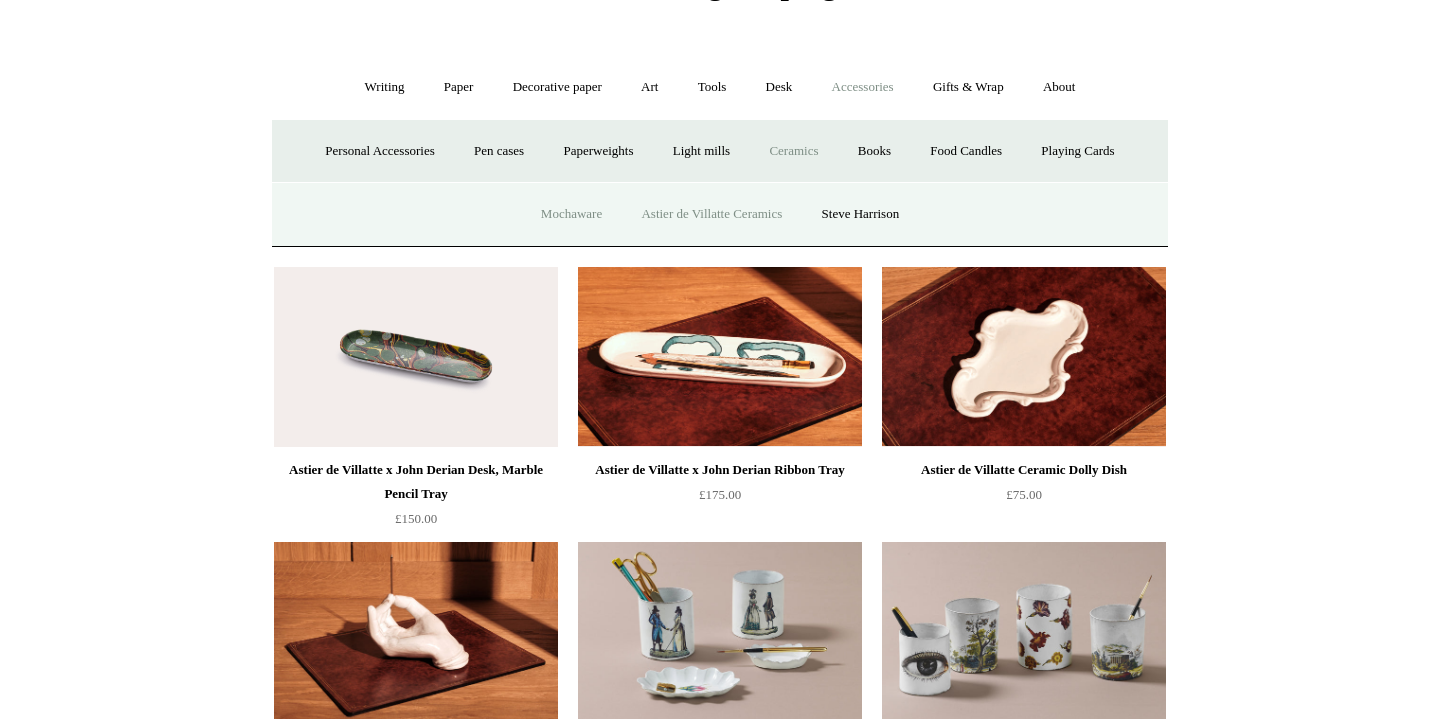 click on "Mochaware" at bounding box center (571, 214) 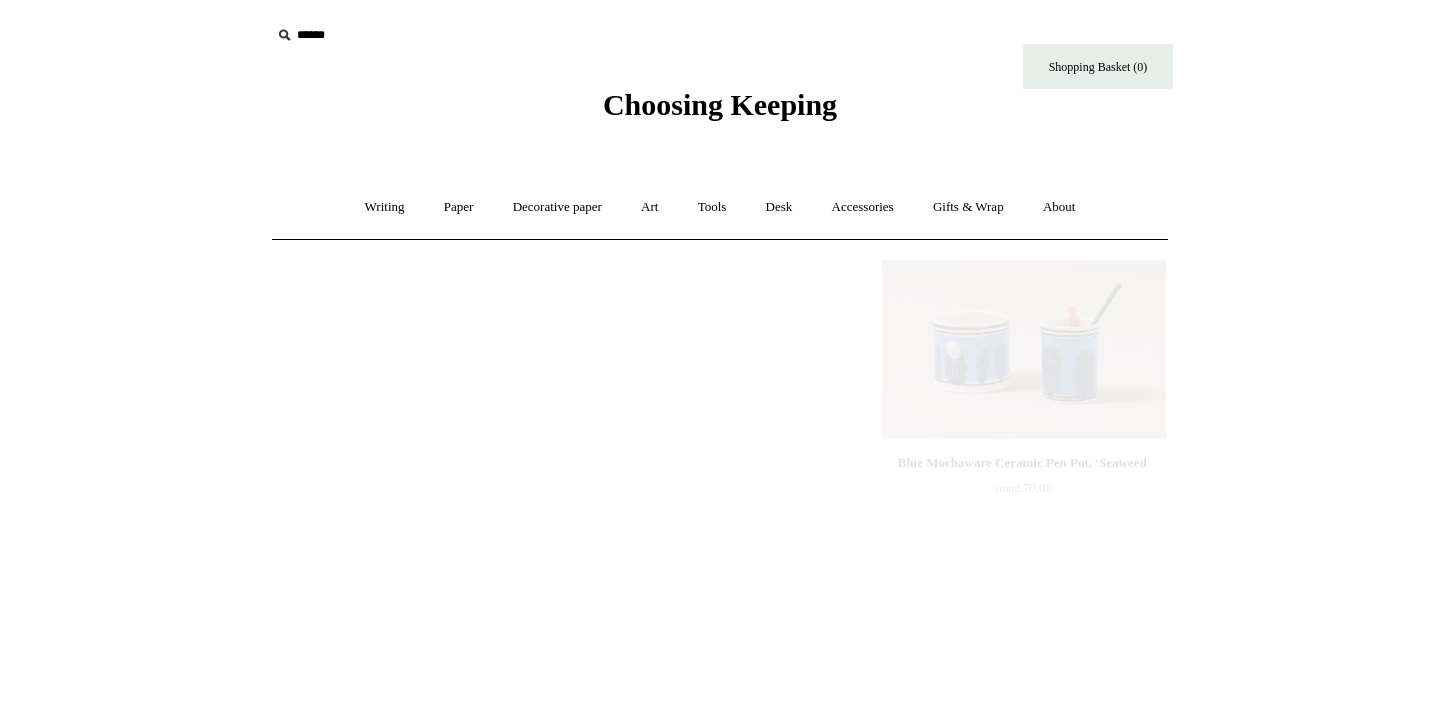 scroll, scrollTop: 0, scrollLeft: 0, axis: both 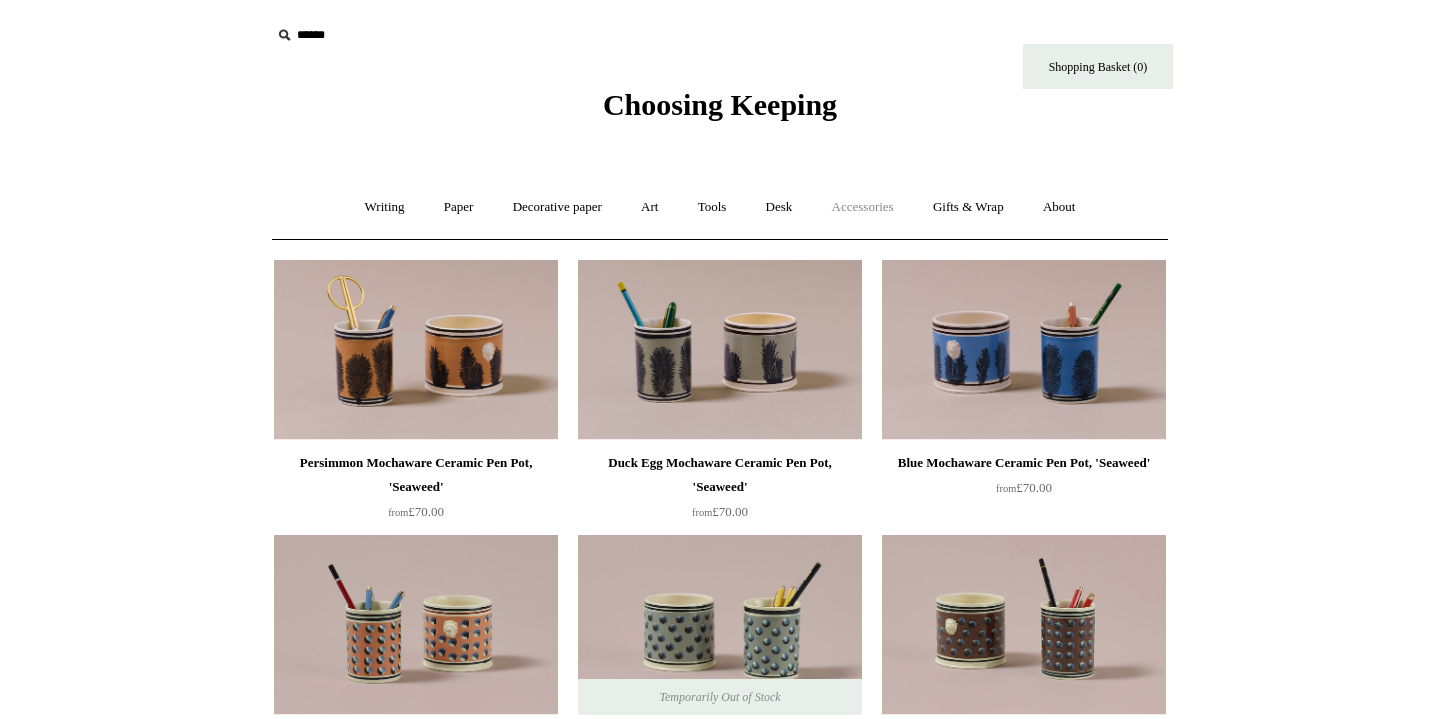 click on "Accessories +" at bounding box center (863, 207) 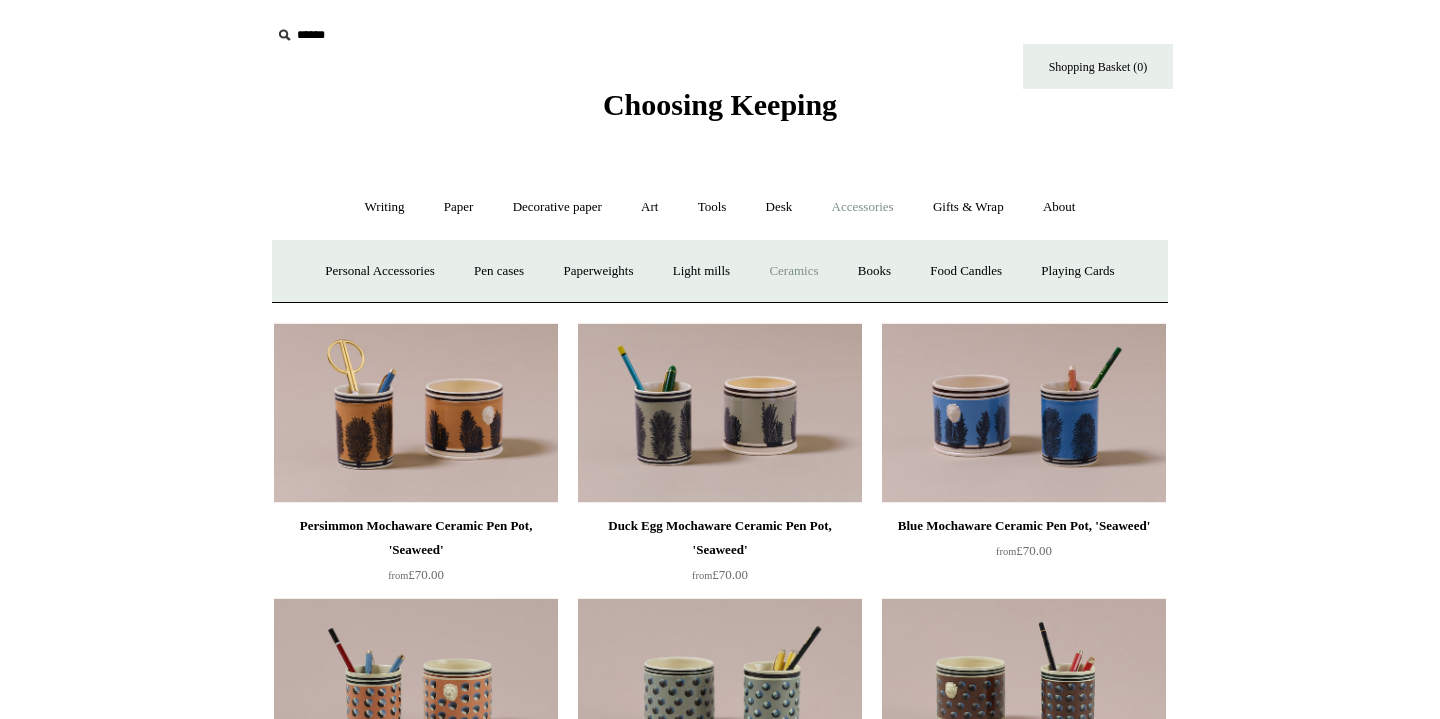 click on "Ceramics  +" at bounding box center (793, 271) 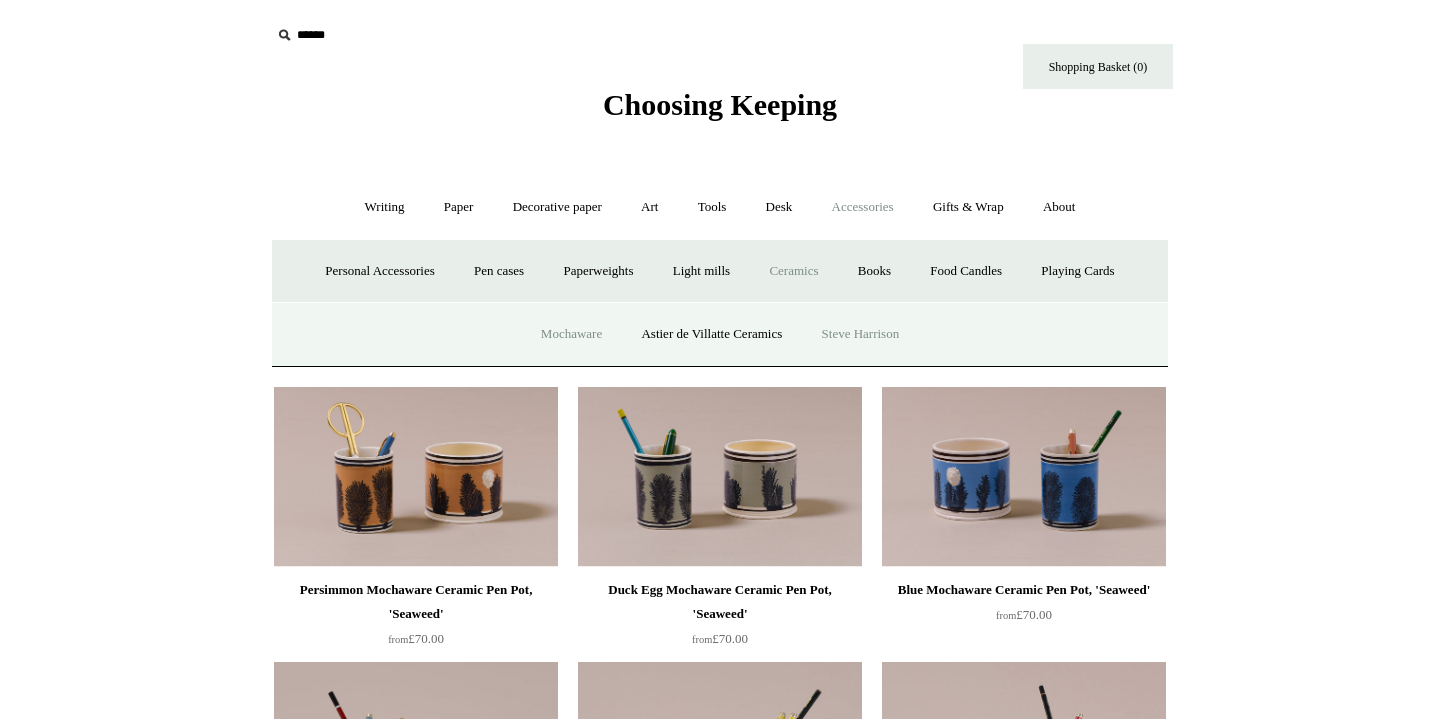 click on "Steve Harrison" at bounding box center (861, 334) 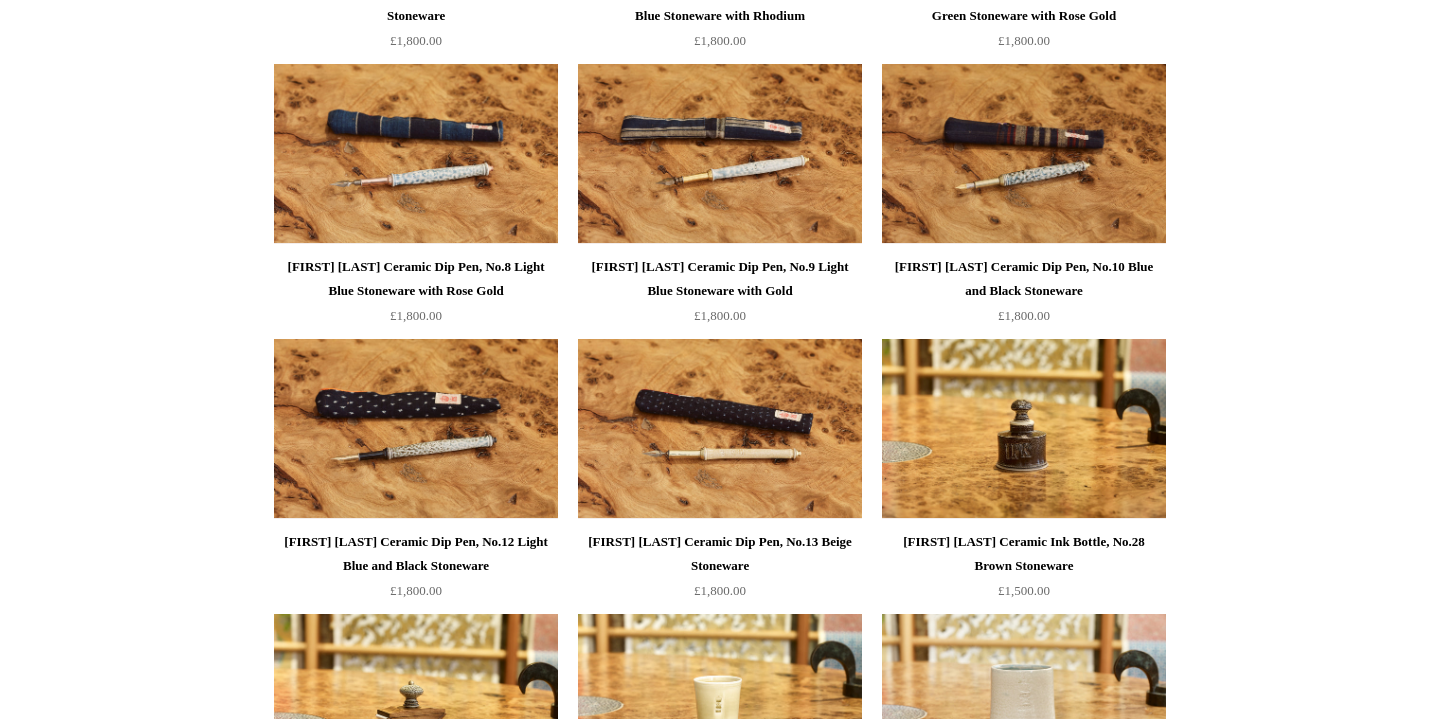 scroll, scrollTop: 0, scrollLeft: 0, axis: both 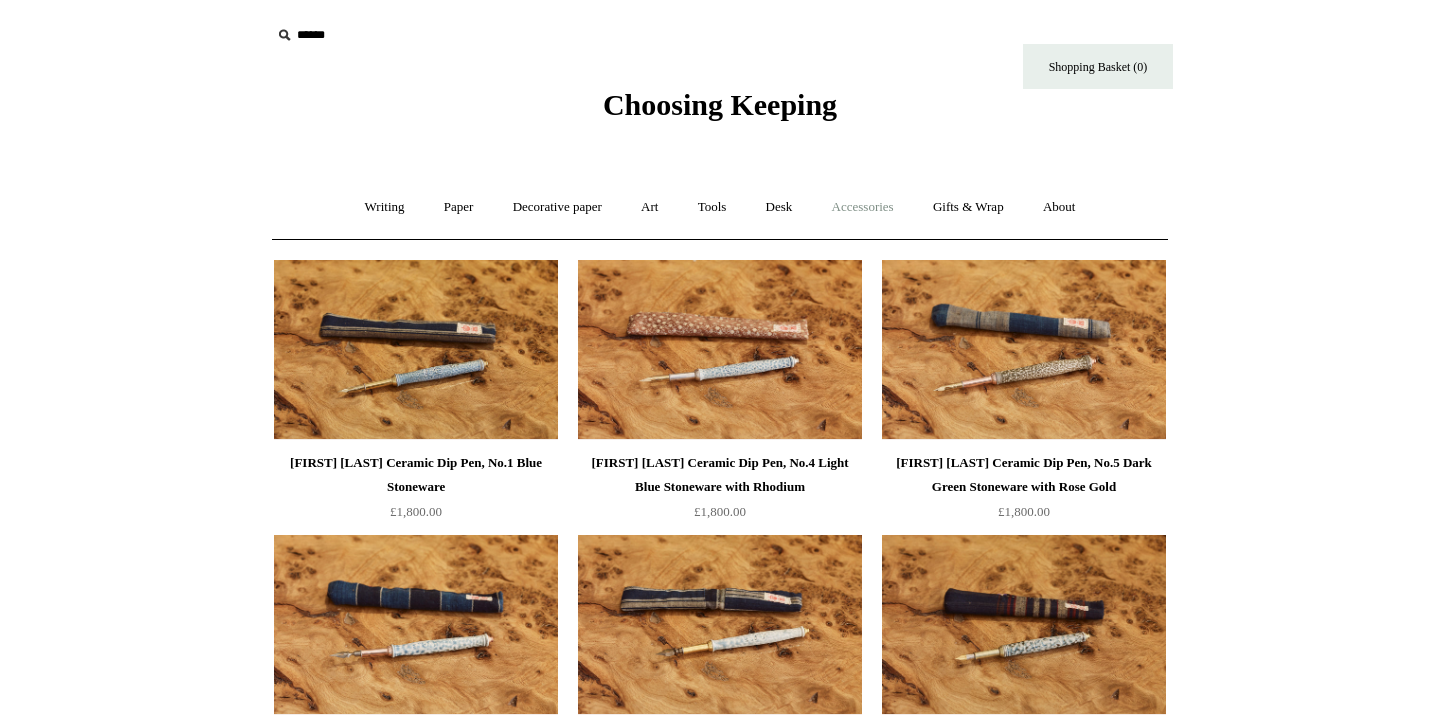 click on "Accessories +" at bounding box center [863, 207] 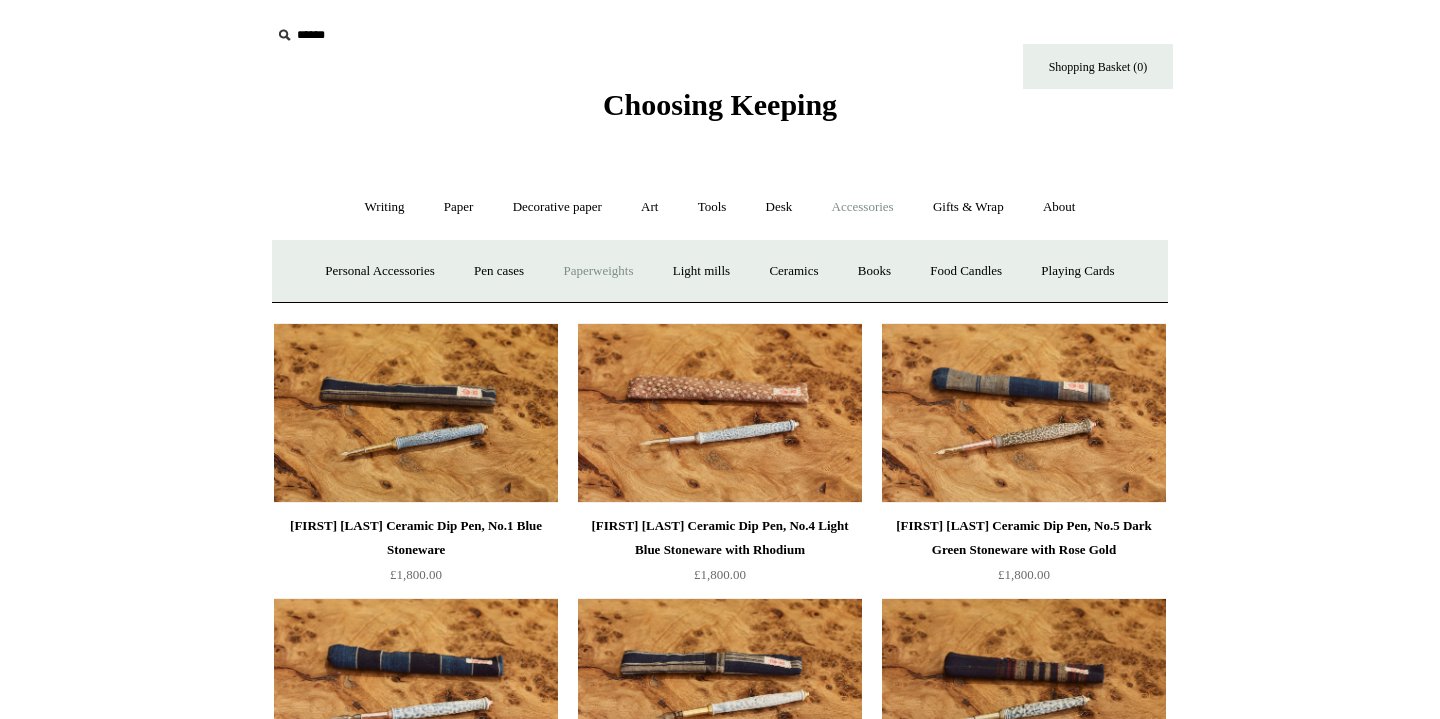 click on "Paperweights +" at bounding box center [598, 271] 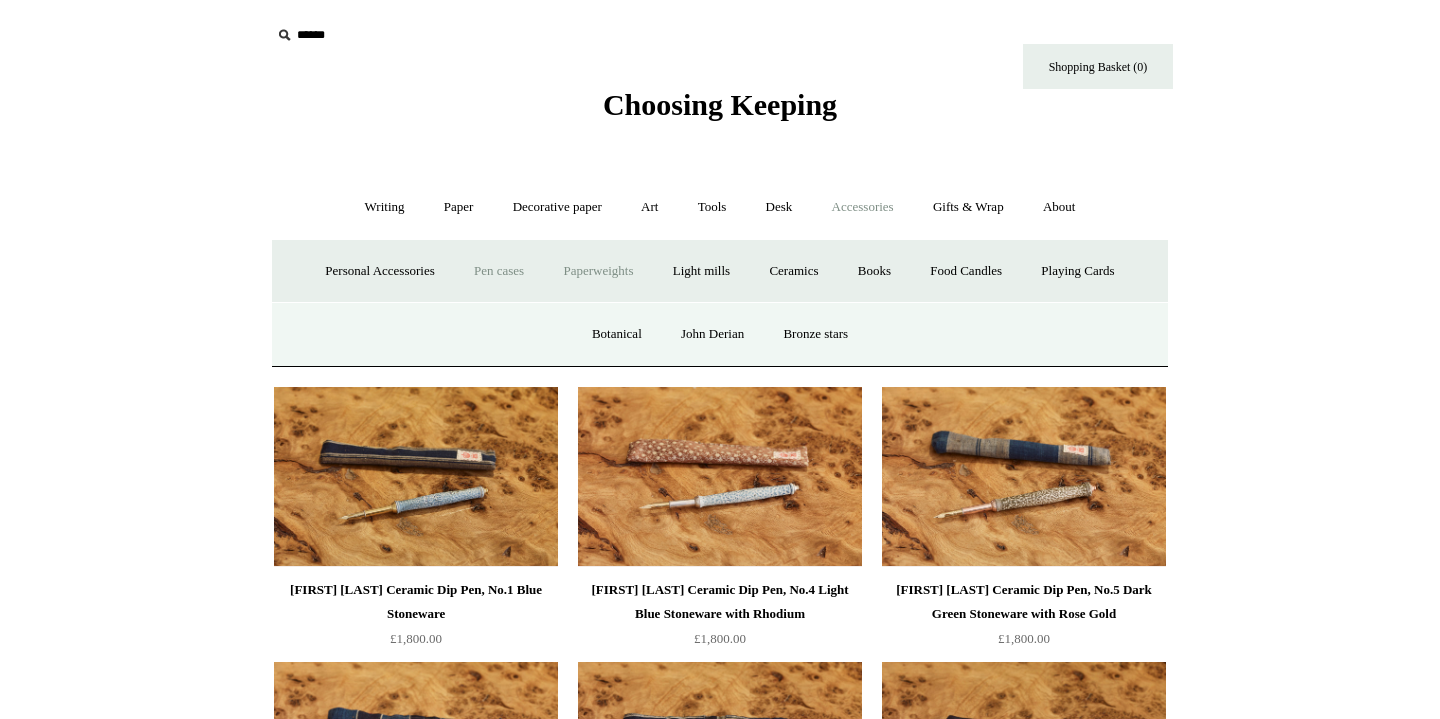 click on "Pen cases" at bounding box center (499, 271) 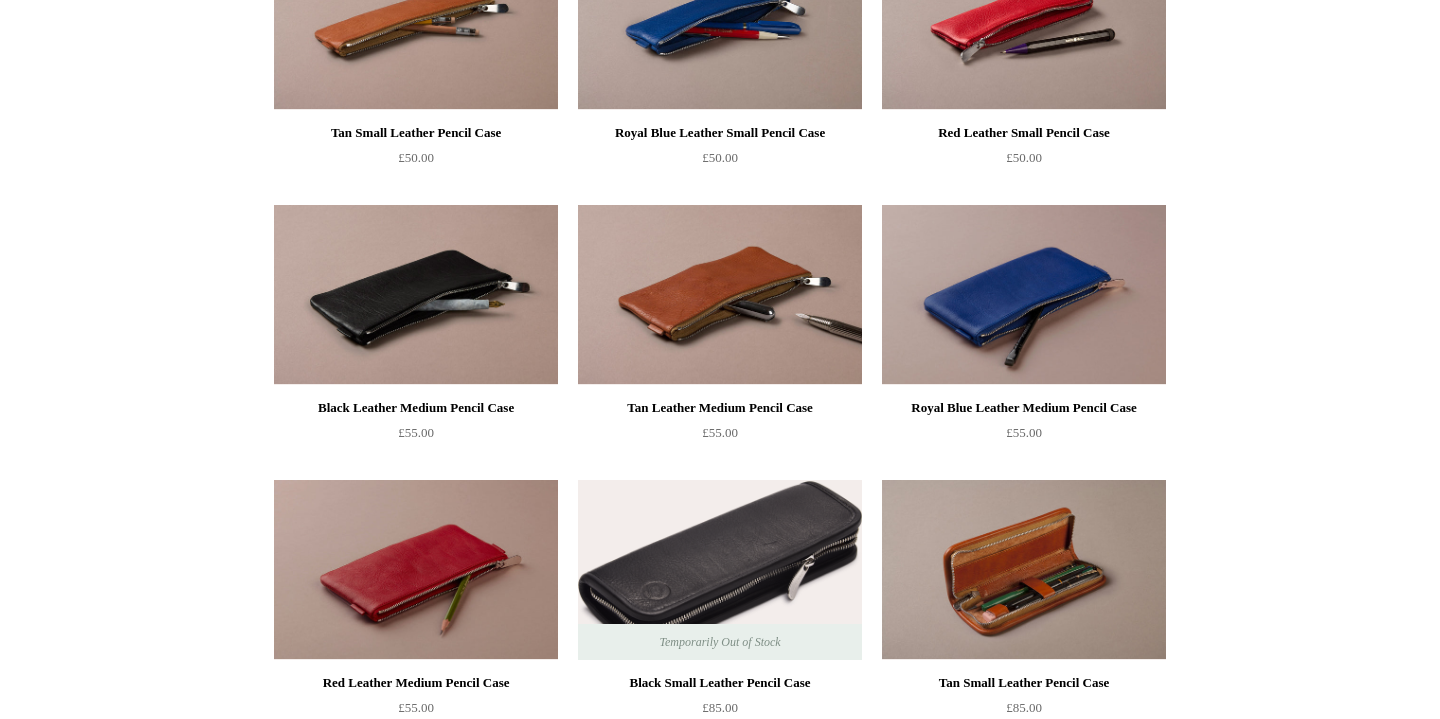 scroll, scrollTop: 990, scrollLeft: 0, axis: vertical 